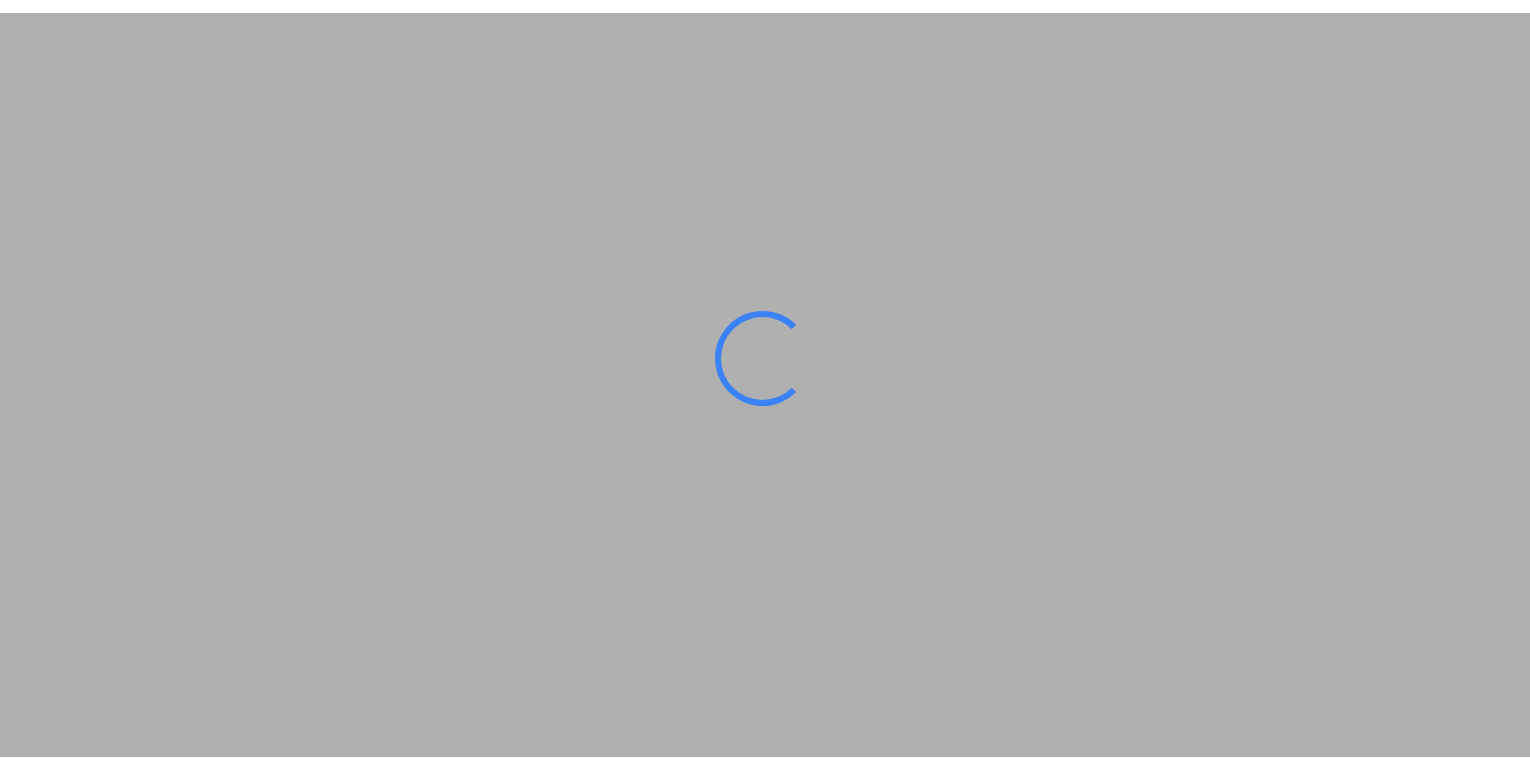 scroll, scrollTop: 0, scrollLeft: 0, axis: both 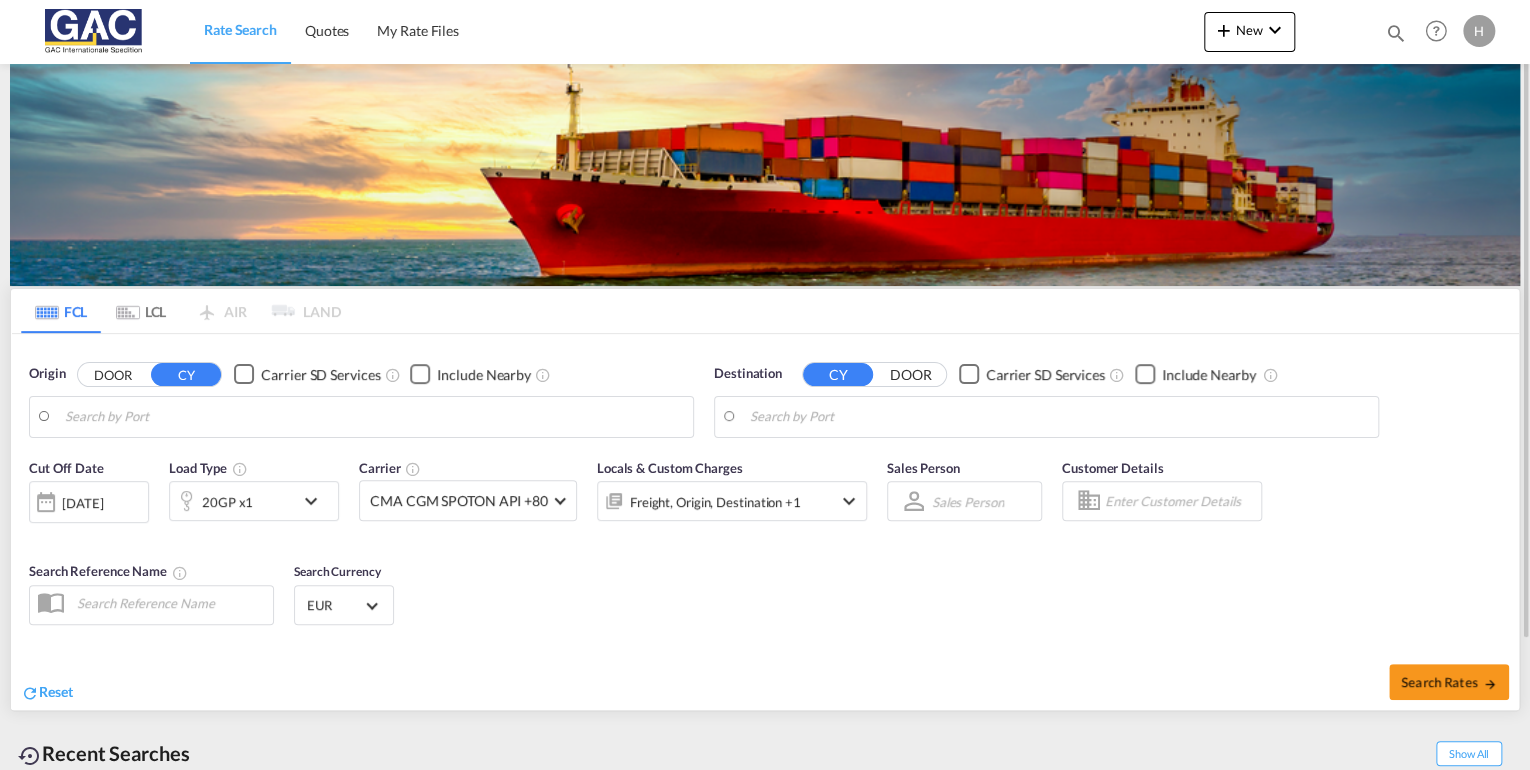 type on "[GEOGRAPHIC_DATA], DEBRV" 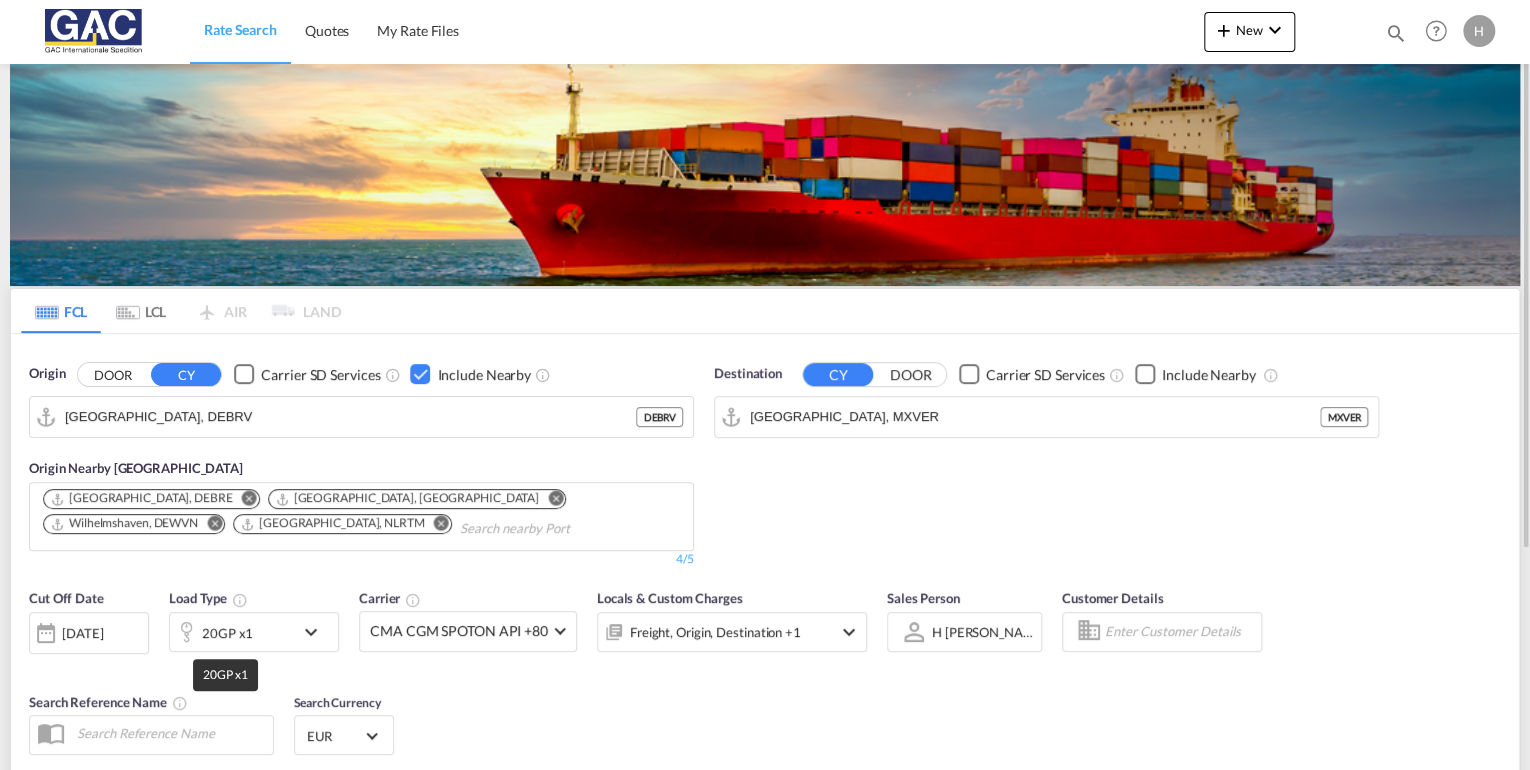 click on "20GP x1" at bounding box center [227, 633] 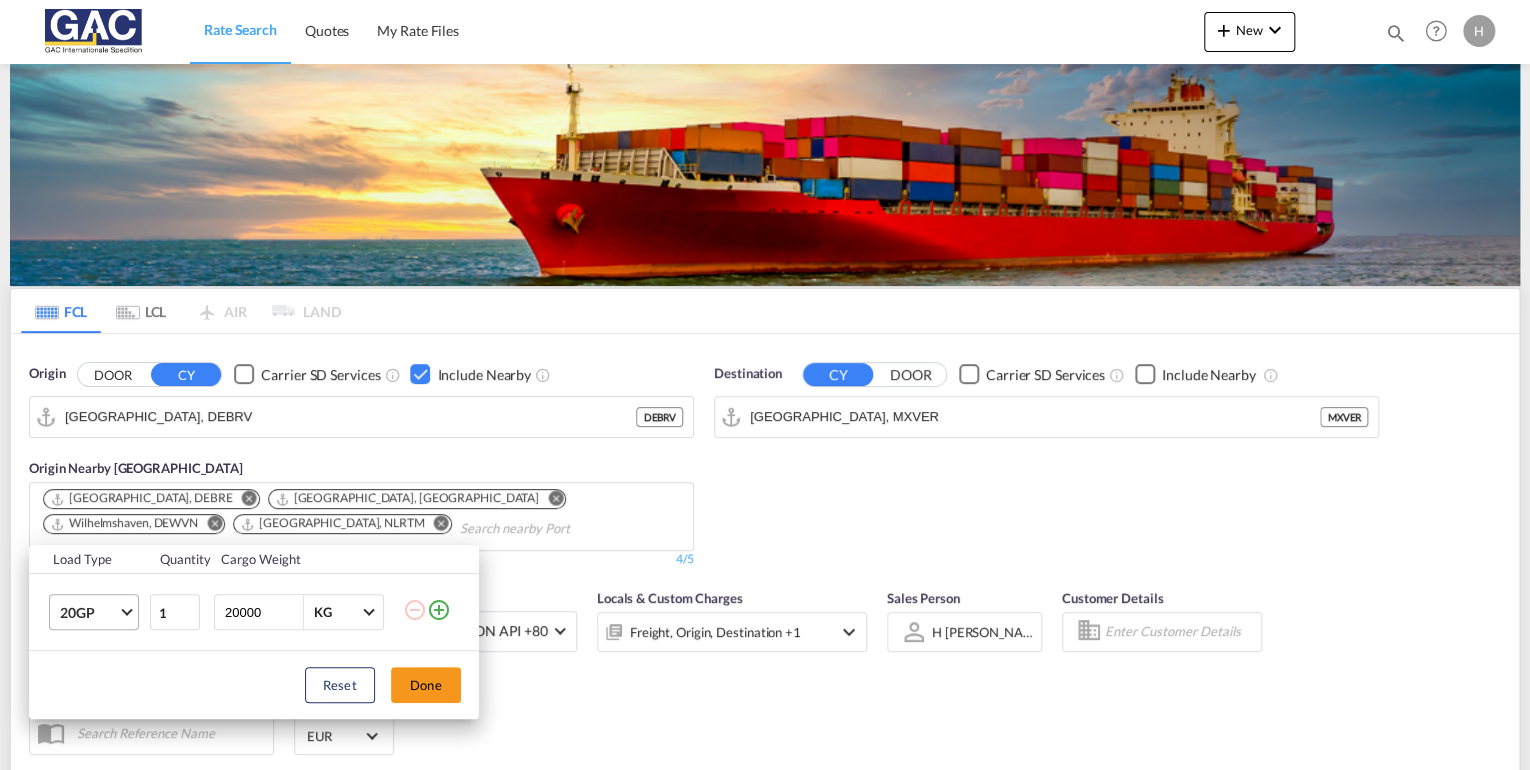 click on "20GP" at bounding box center [89, 613] 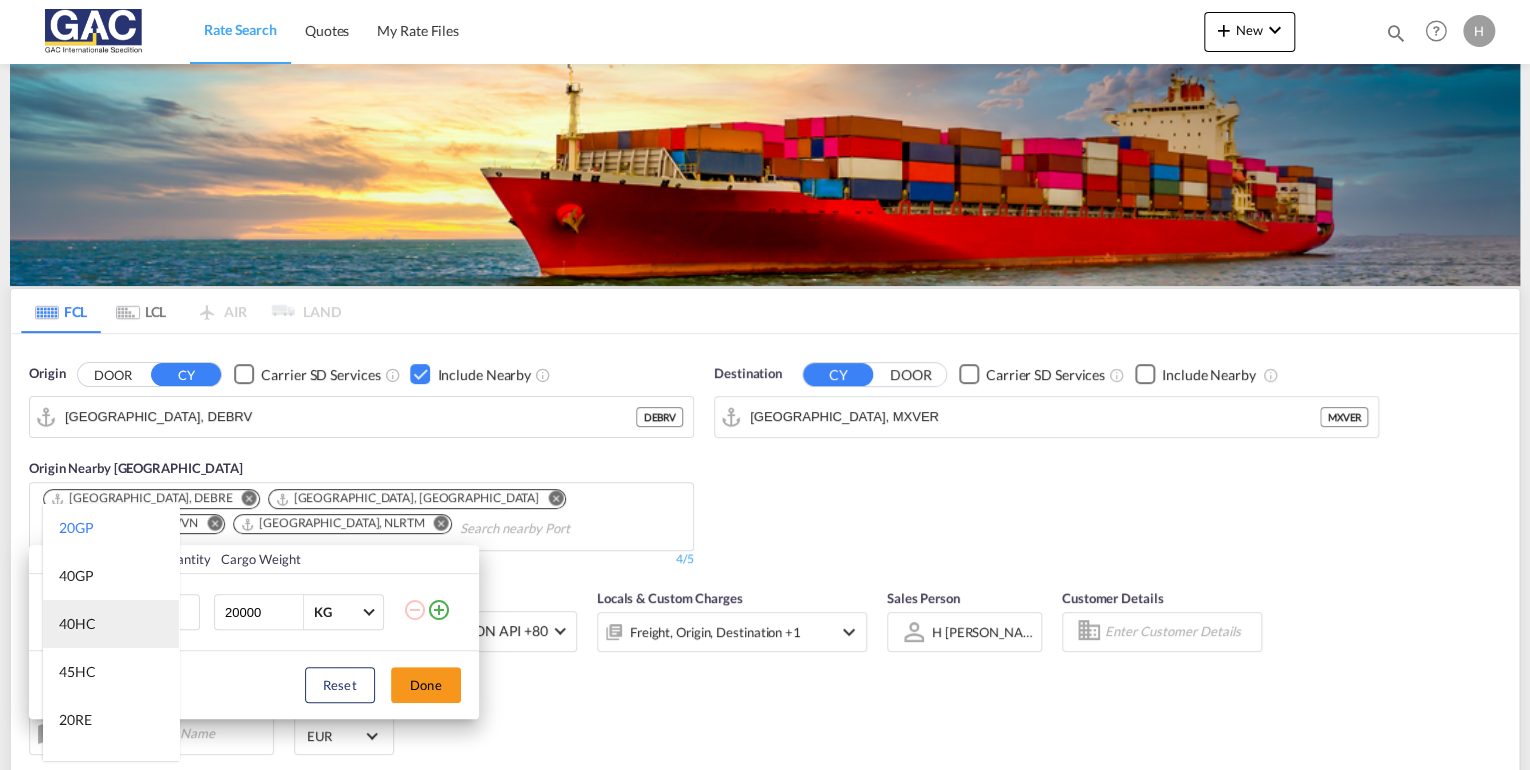 click on "40HC" at bounding box center (111, 624) 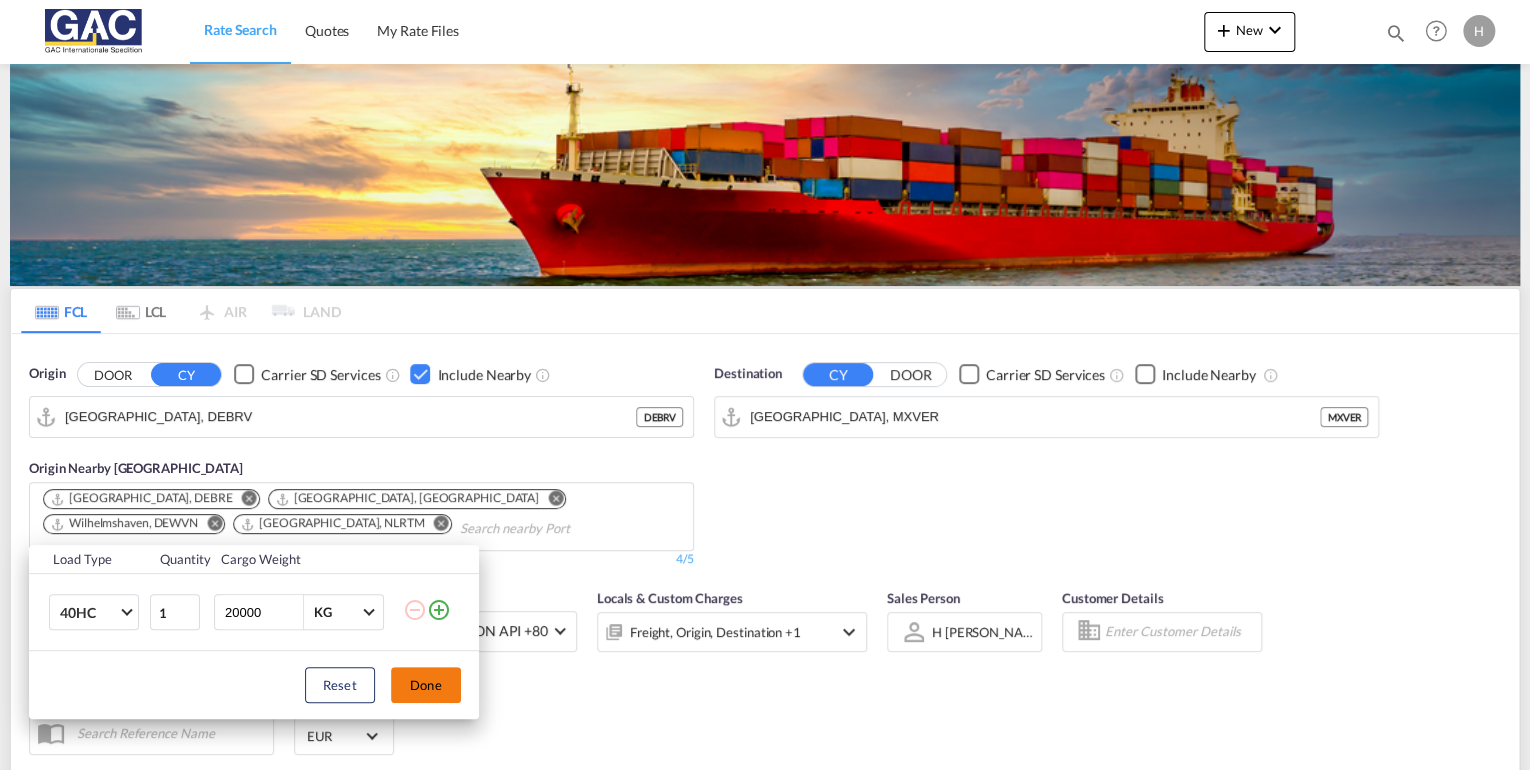 click on "Done" at bounding box center (426, 685) 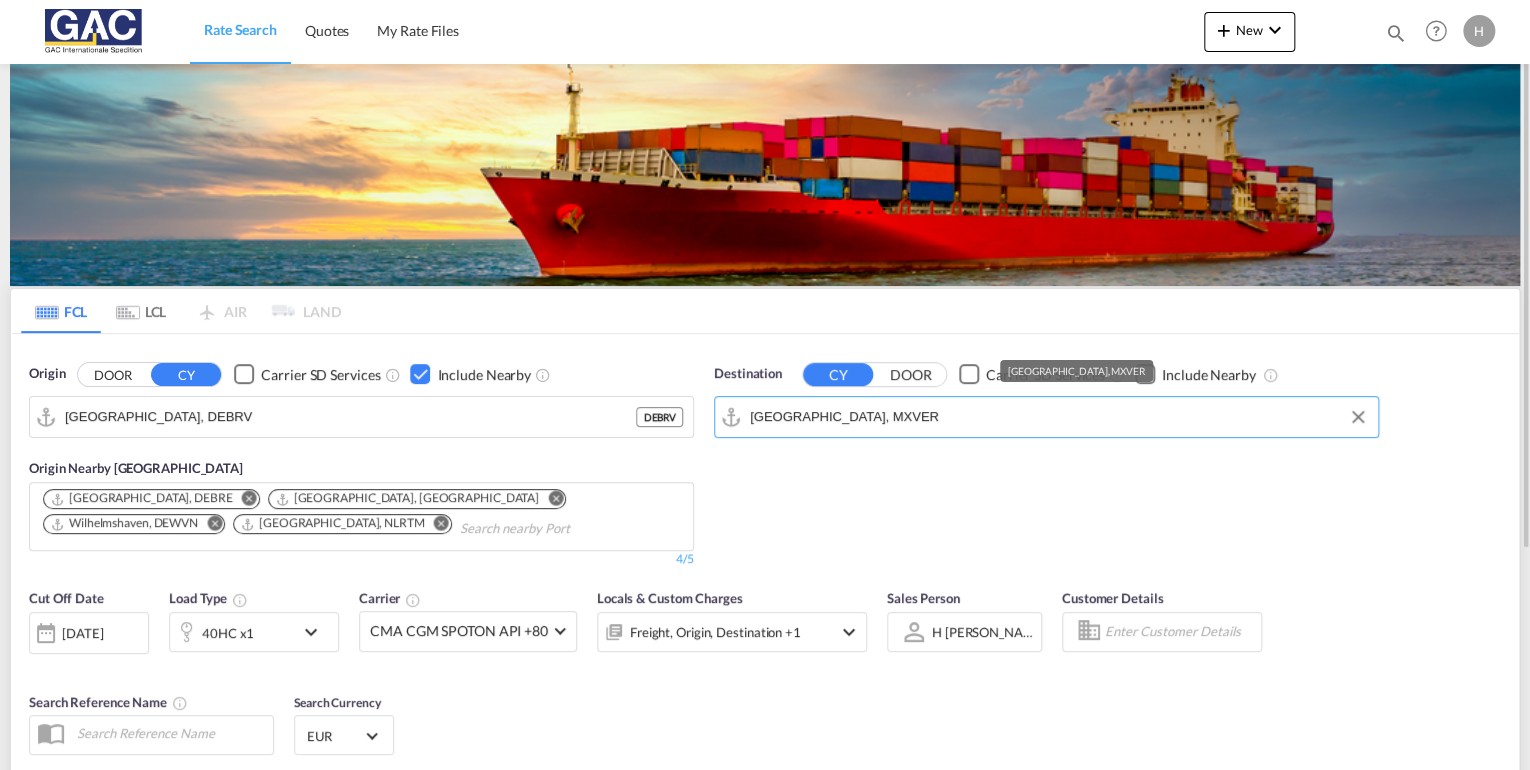 click on "[GEOGRAPHIC_DATA], MXVER" at bounding box center (1059, 417) 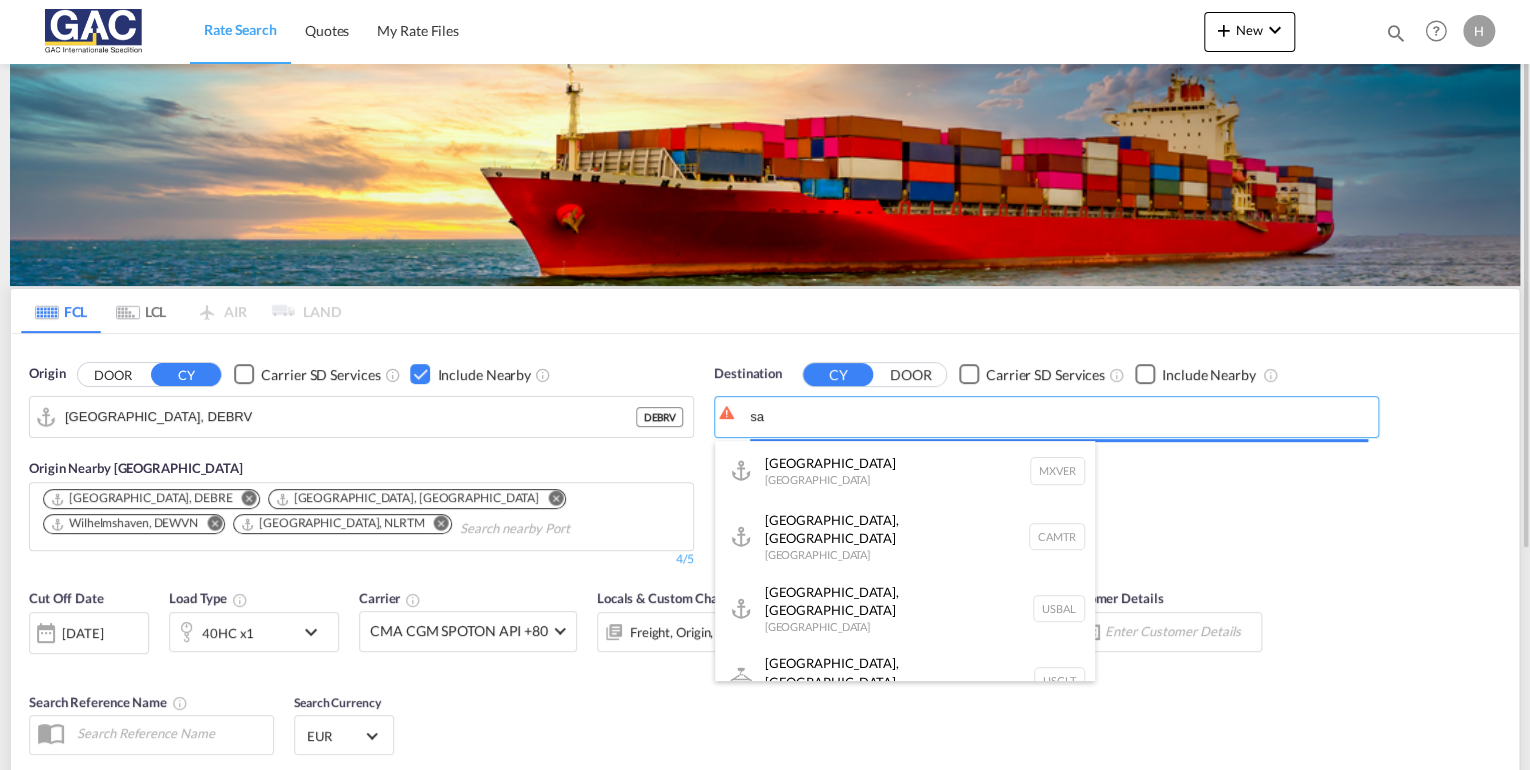 type on "s" 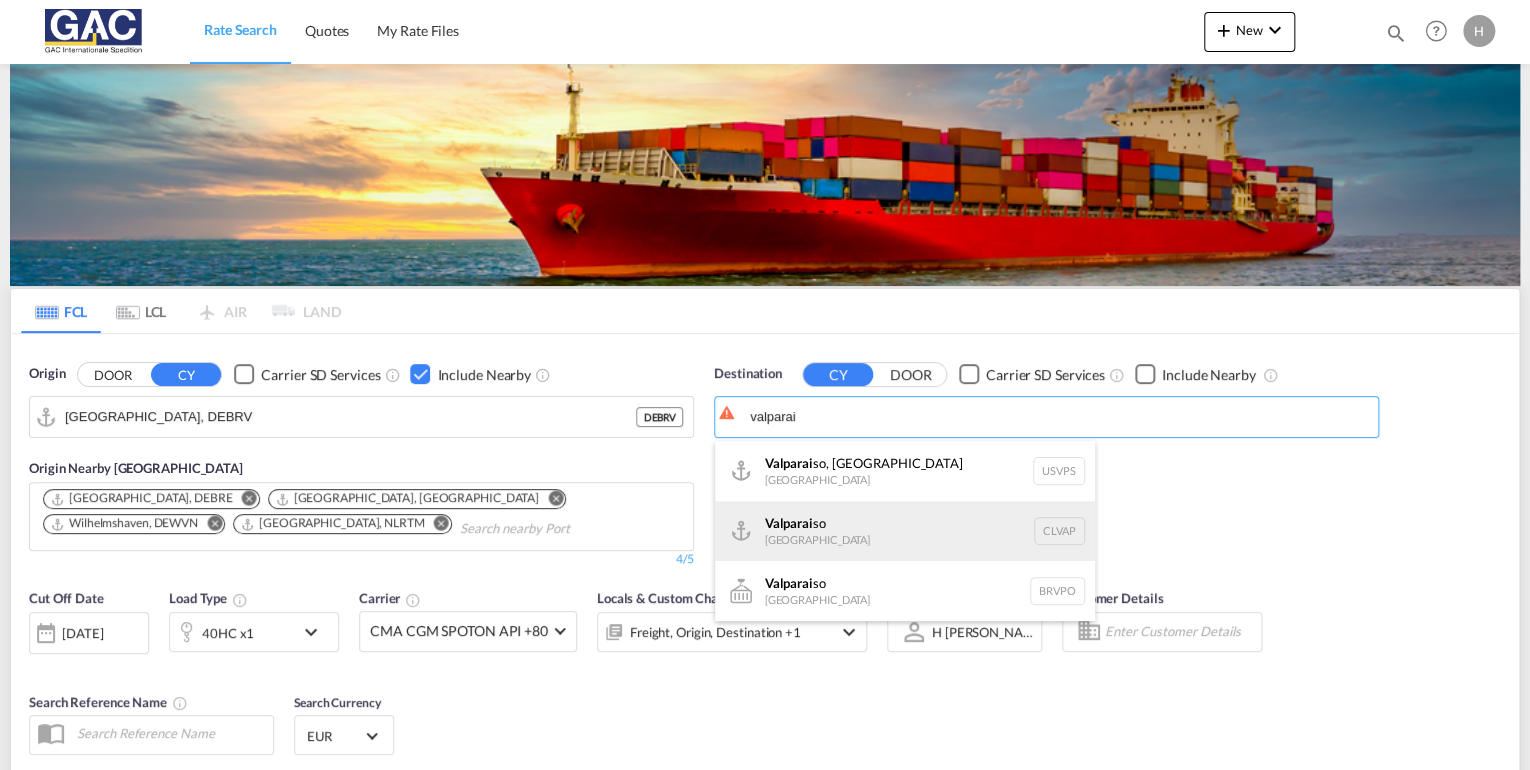 click on "Valparai so
[GEOGRAPHIC_DATA]
CLVAP" at bounding box center [905, 531] 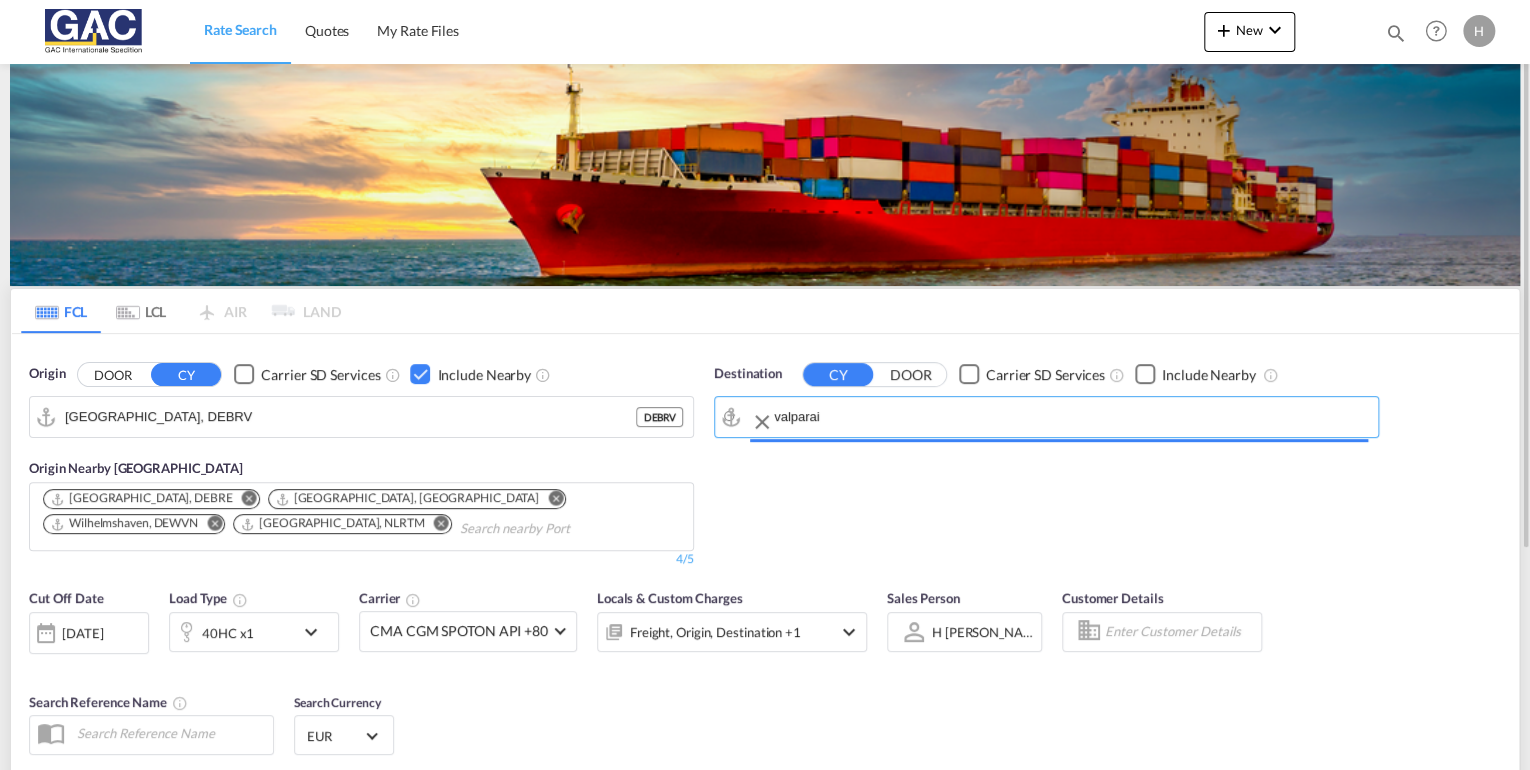 type on "Valparaiso, CLVAP" 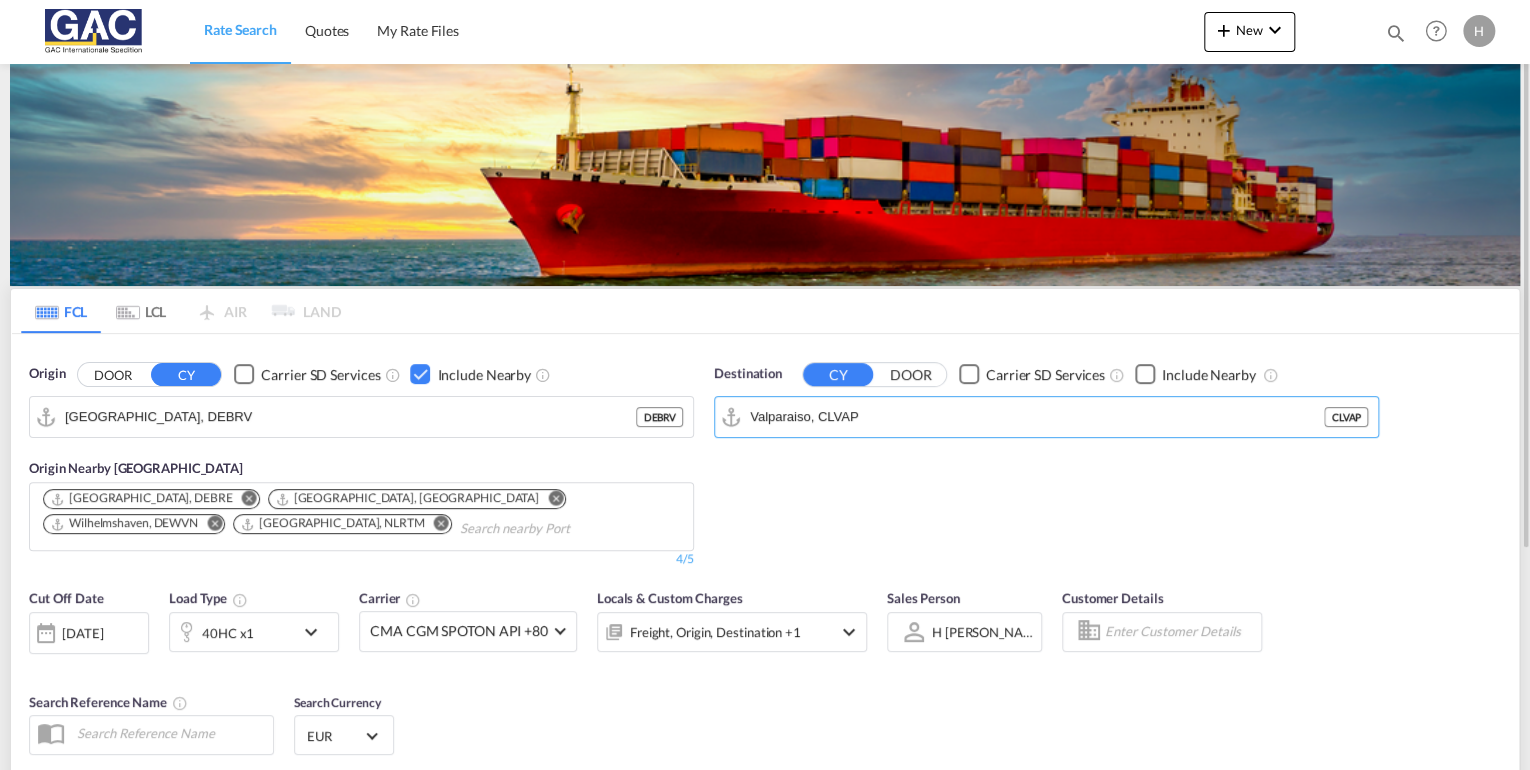 click at bounding box center (1145, 374) 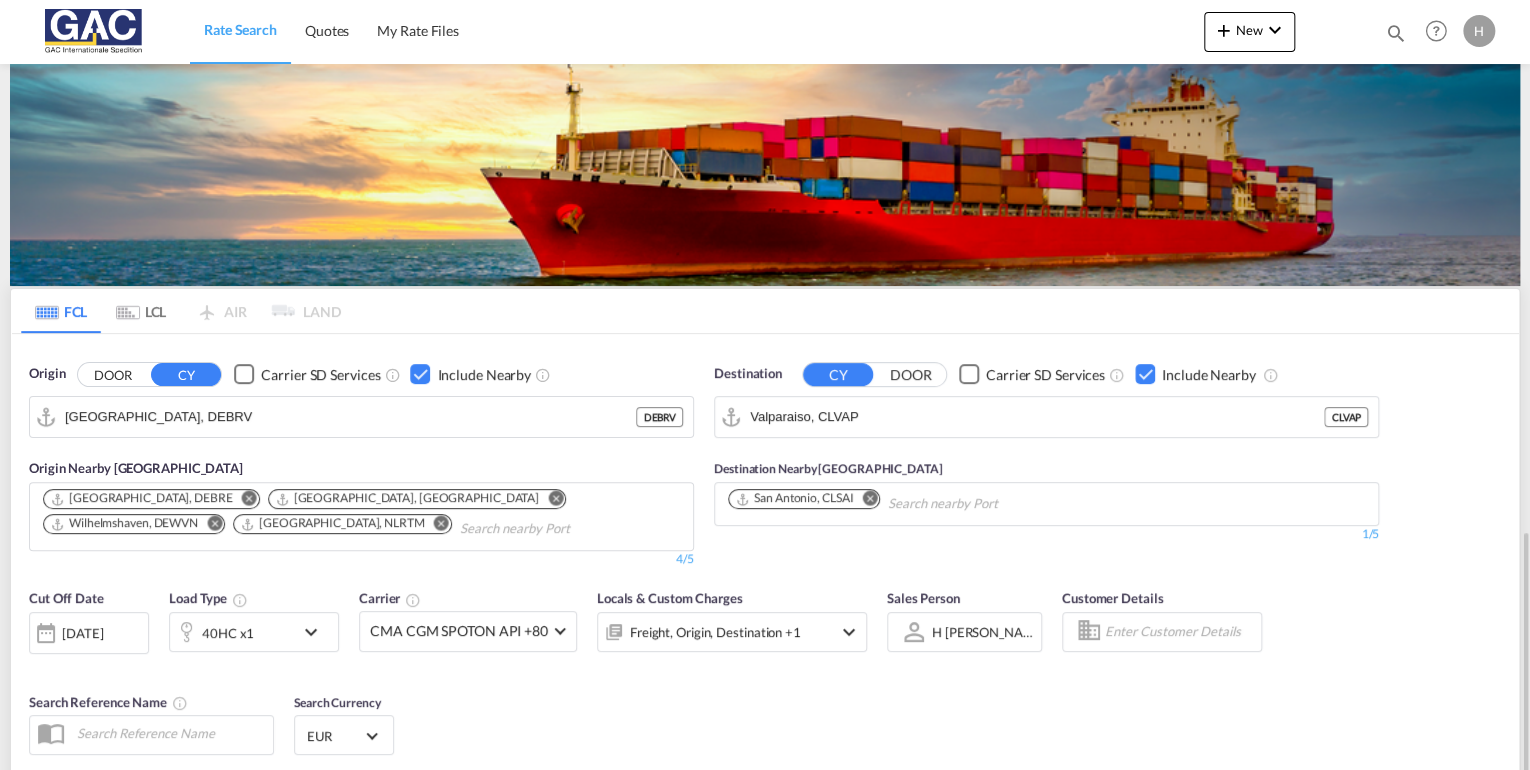 scroll, scrollTop: 310, scrollLeft: 0, axis: vertical 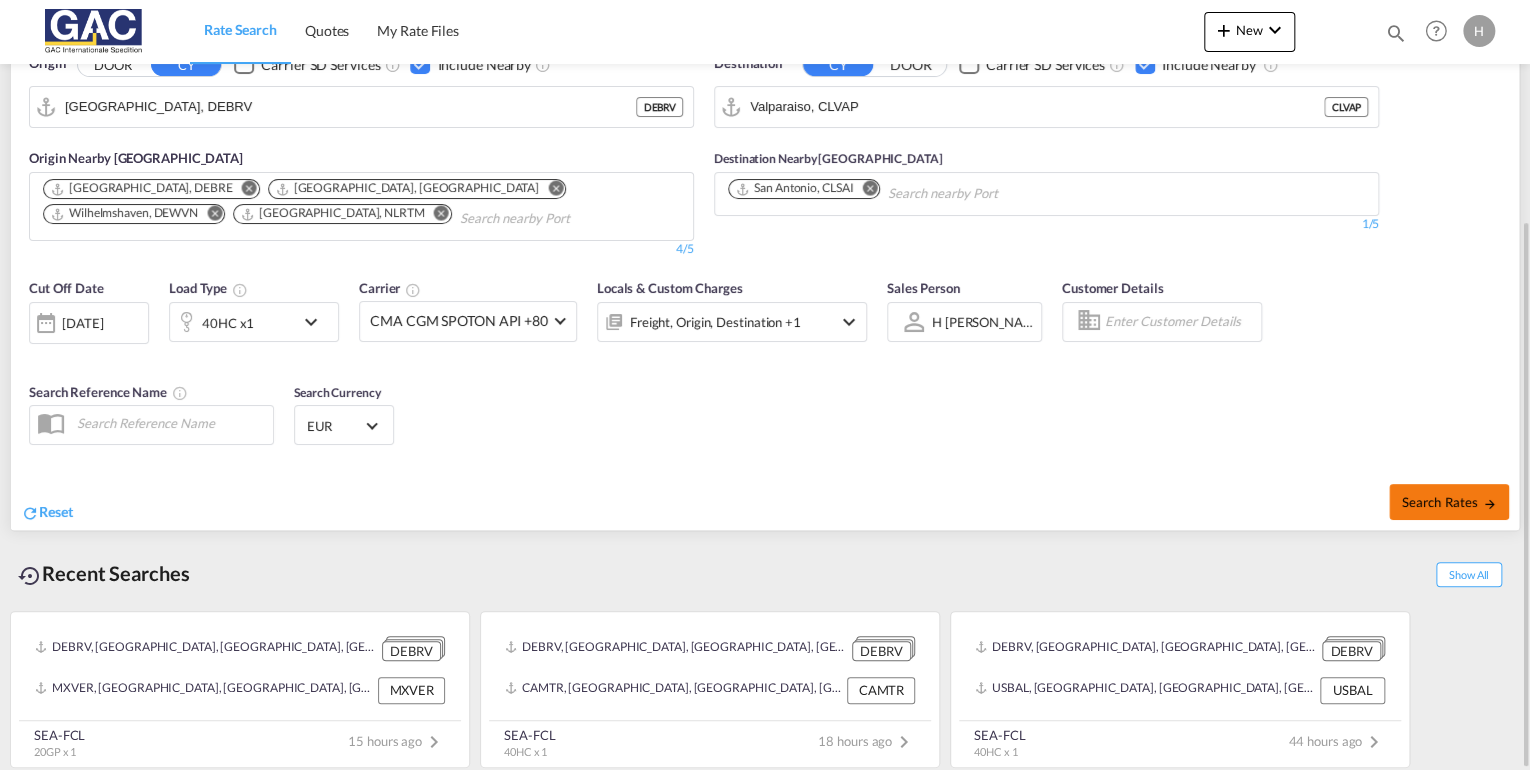 click on "Search Rates" at bounding box center [1449, 502] 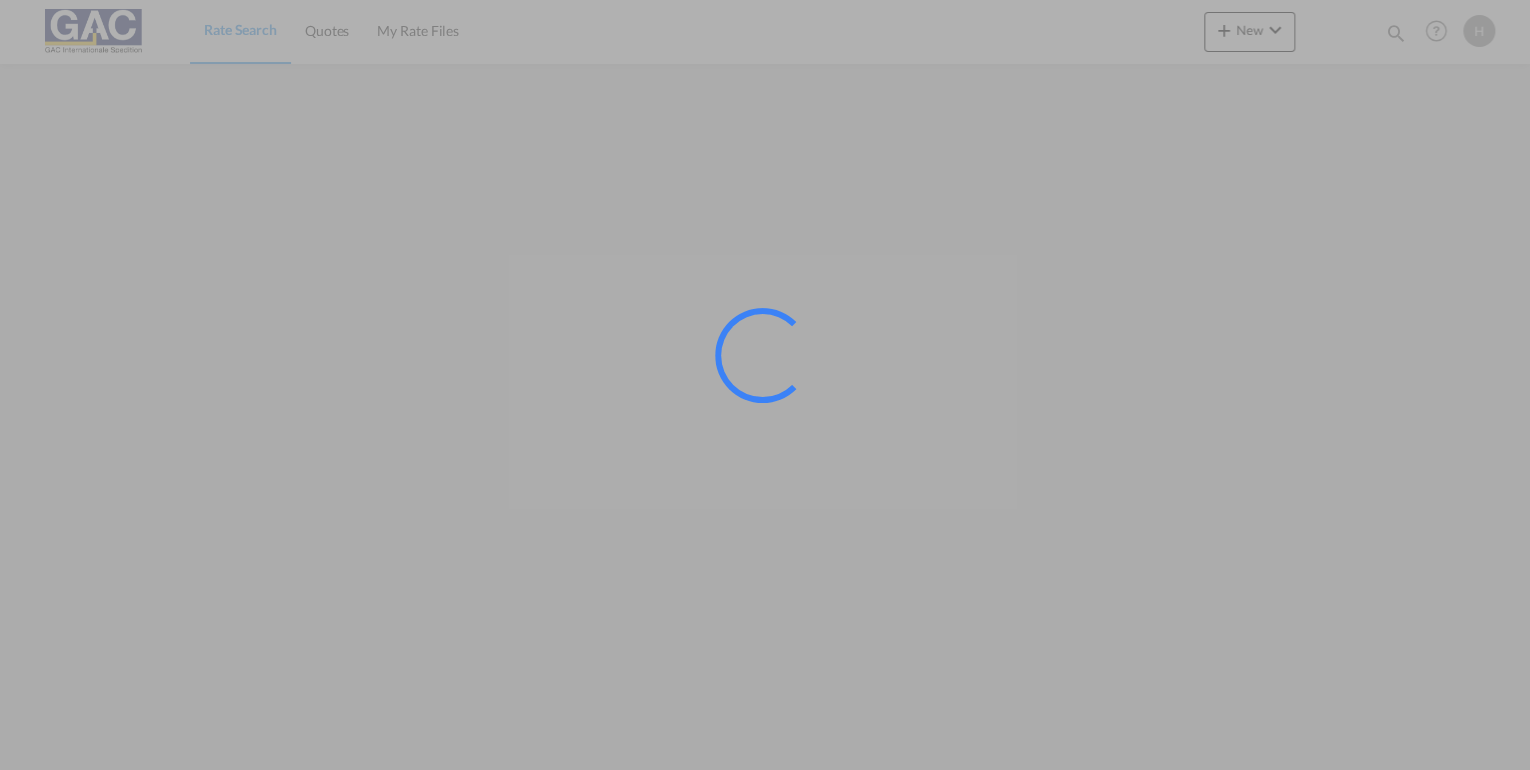 scroll, scrollTop: 0, scrollLeft: 0, axis: both 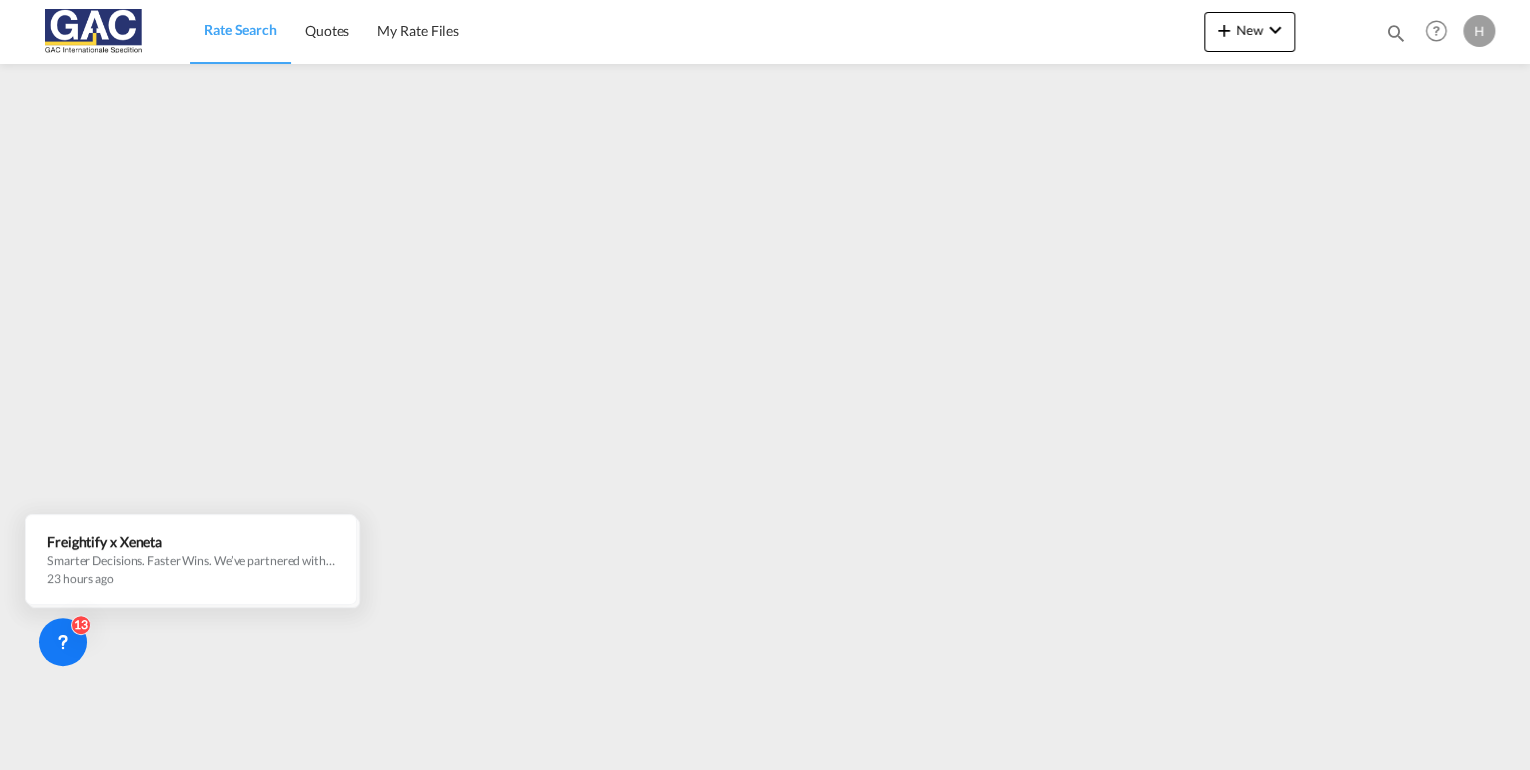 click on "Rate Search" at bounding box center (240, 29) 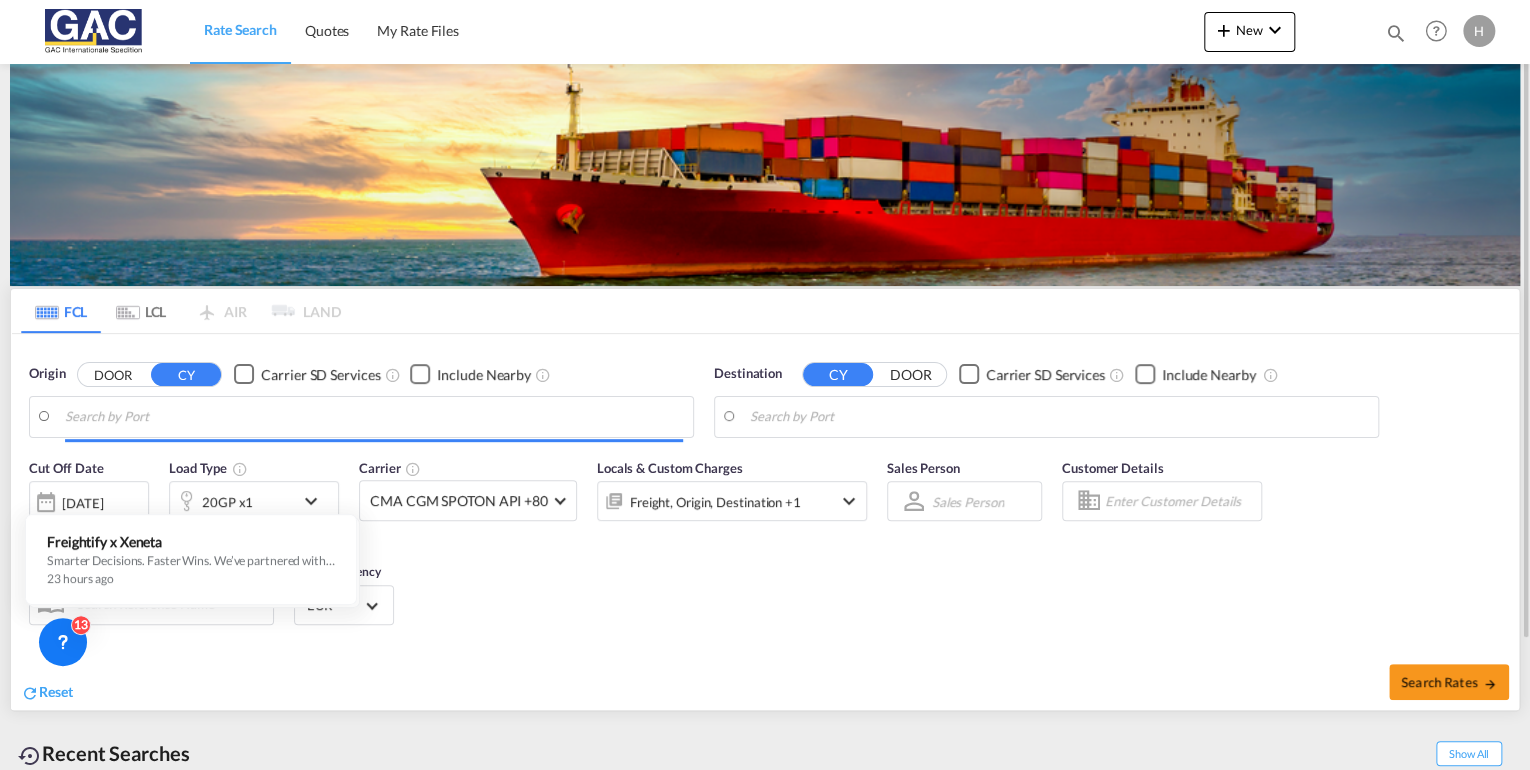 type on "[GEOGRAPHIC_DATA], DEBRV" 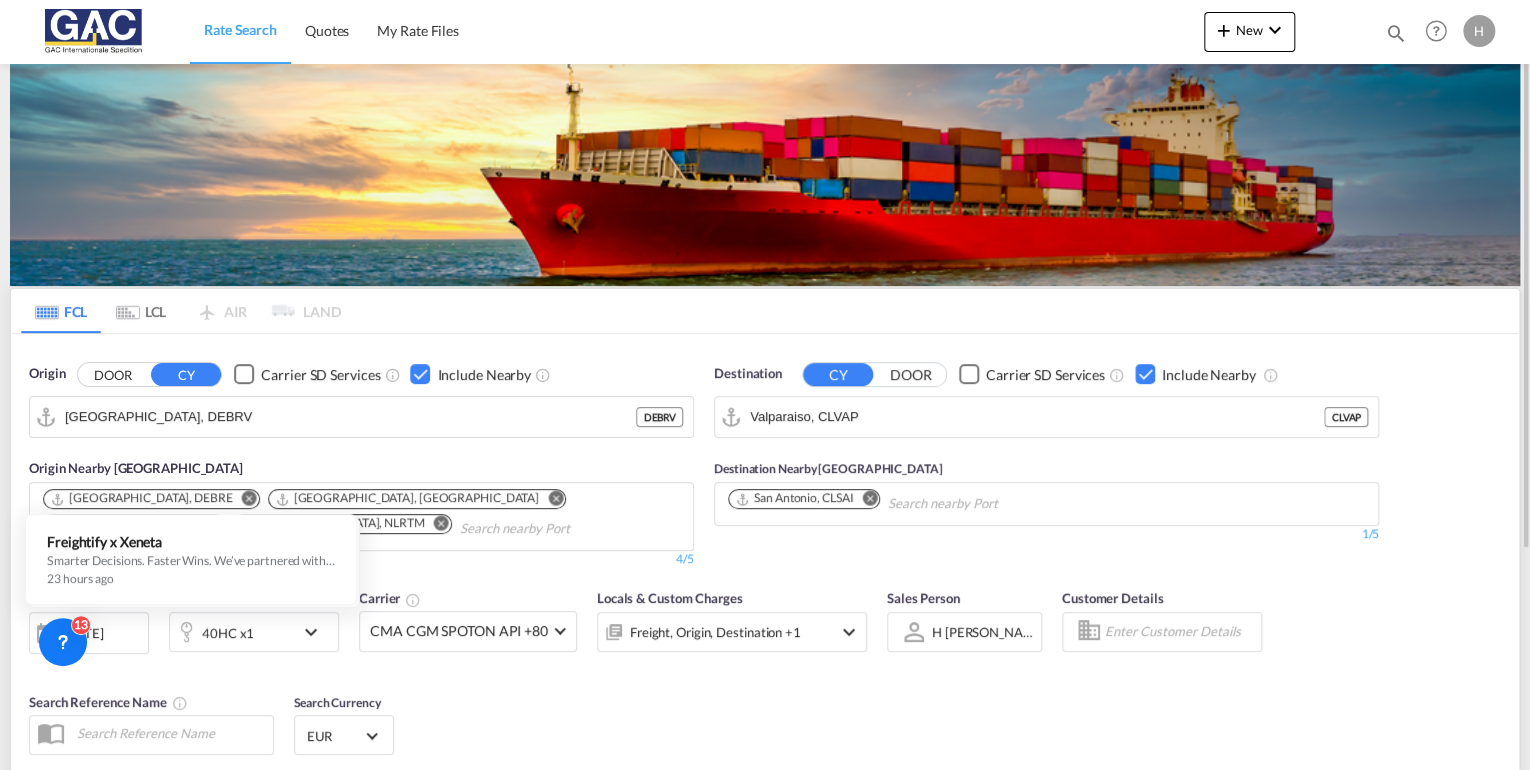 click at bounding box center [1145, 374] 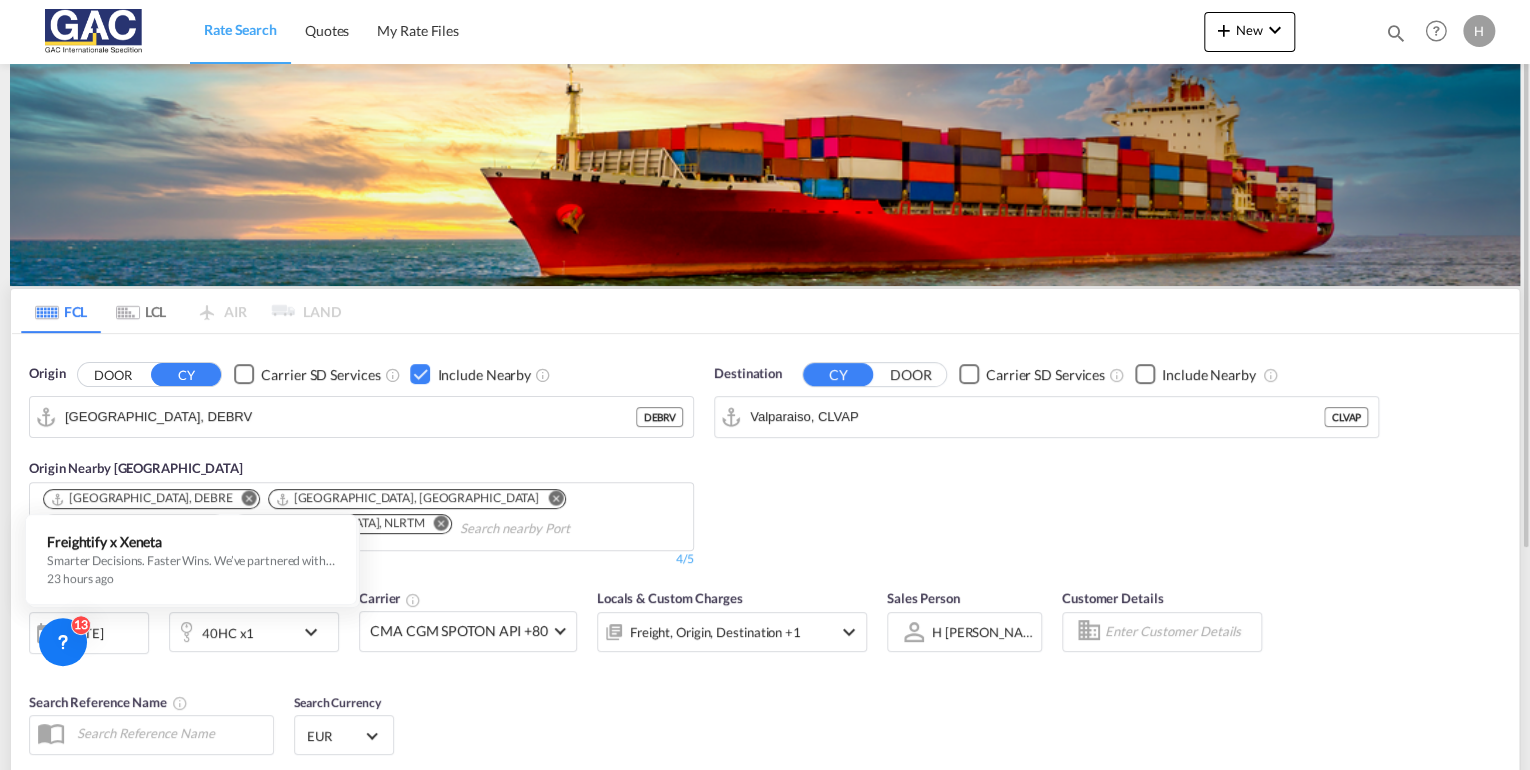 scroll, scrollTop: 240, scrollLeft: 0, axis: vertical 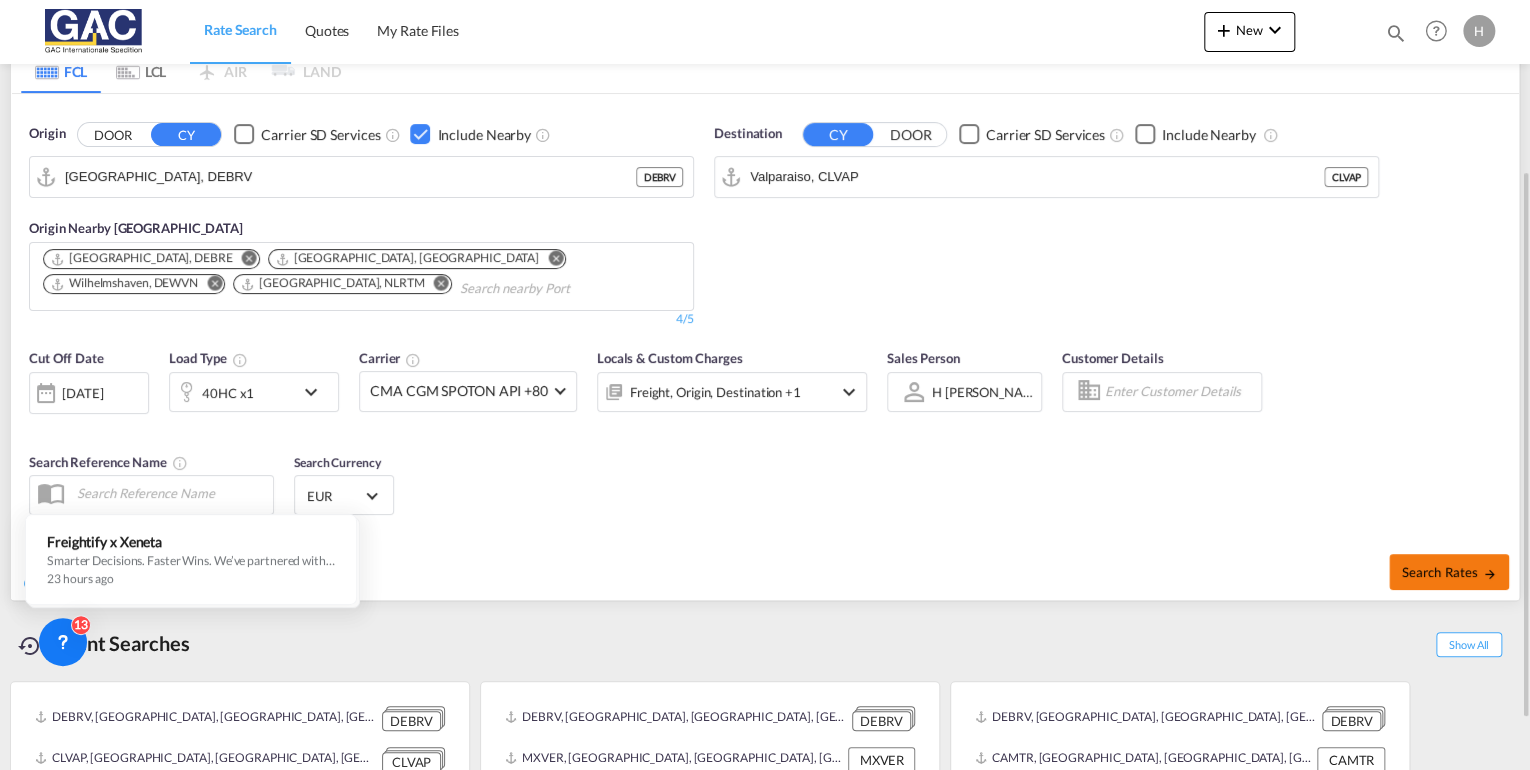 click on "Search Rates" at bounding box center [1449, 572] 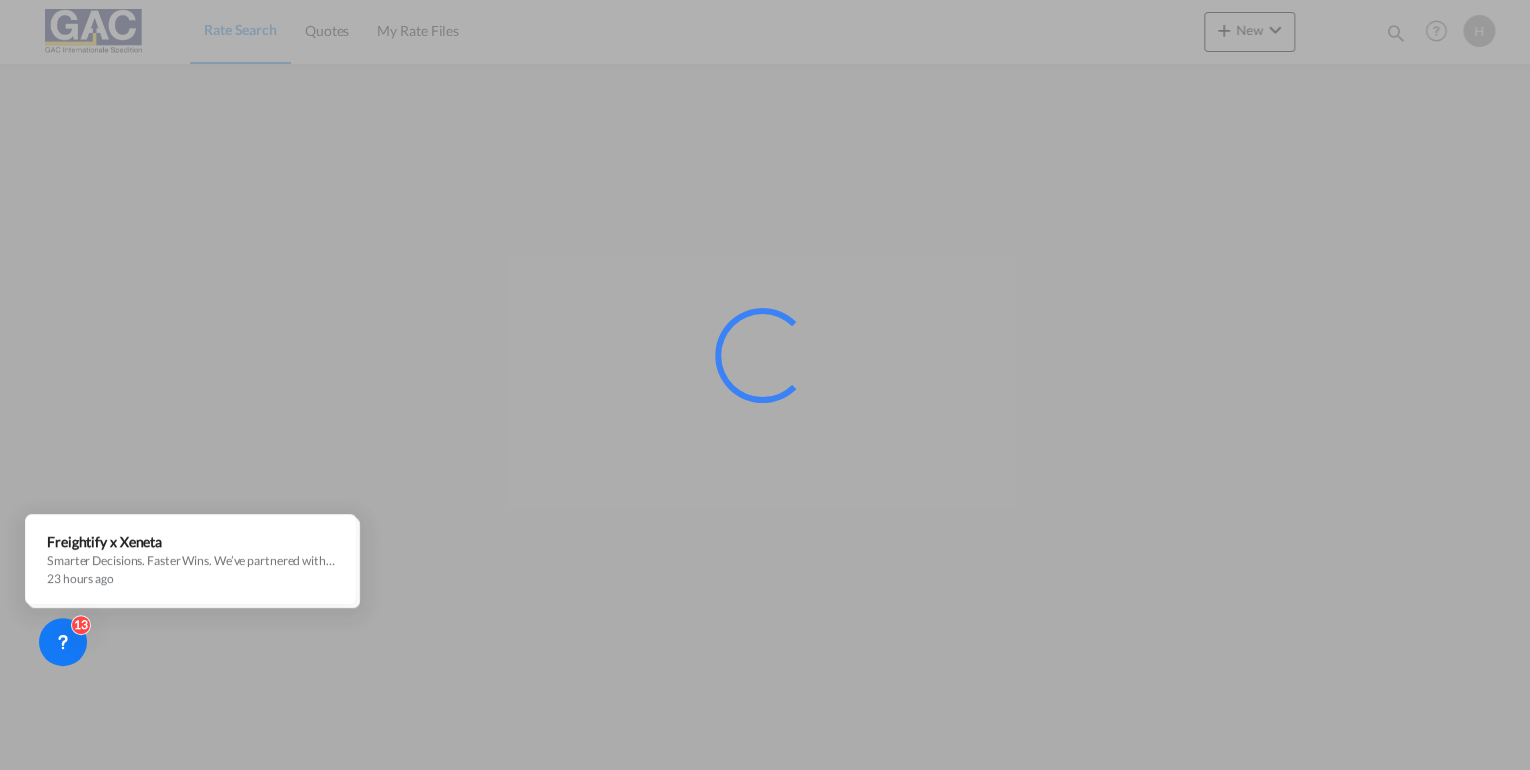 scroll, scrollTop: 0, scrollLeft: 0, axis: both 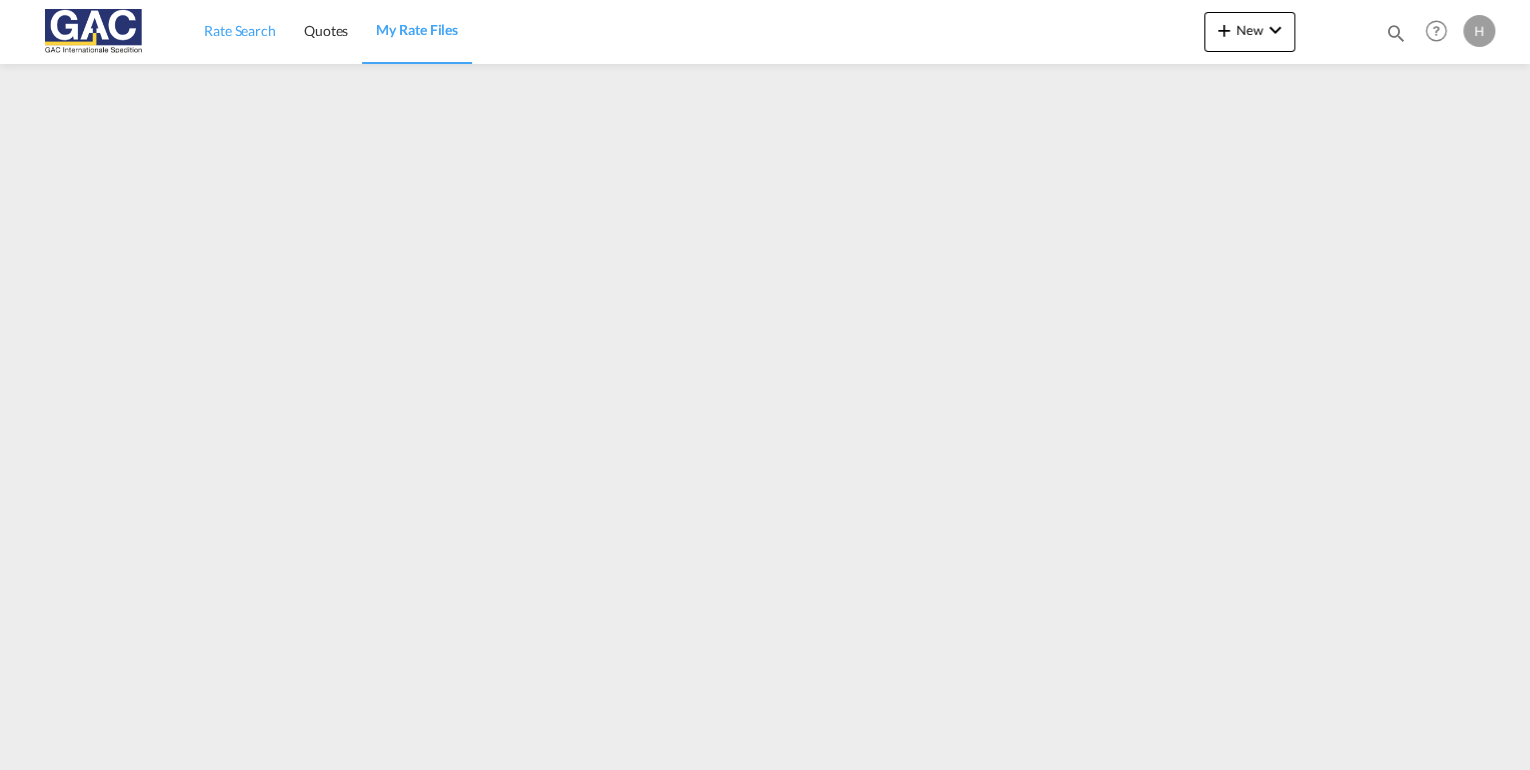 click on "Rate Search" at bounding box center (240, 30) 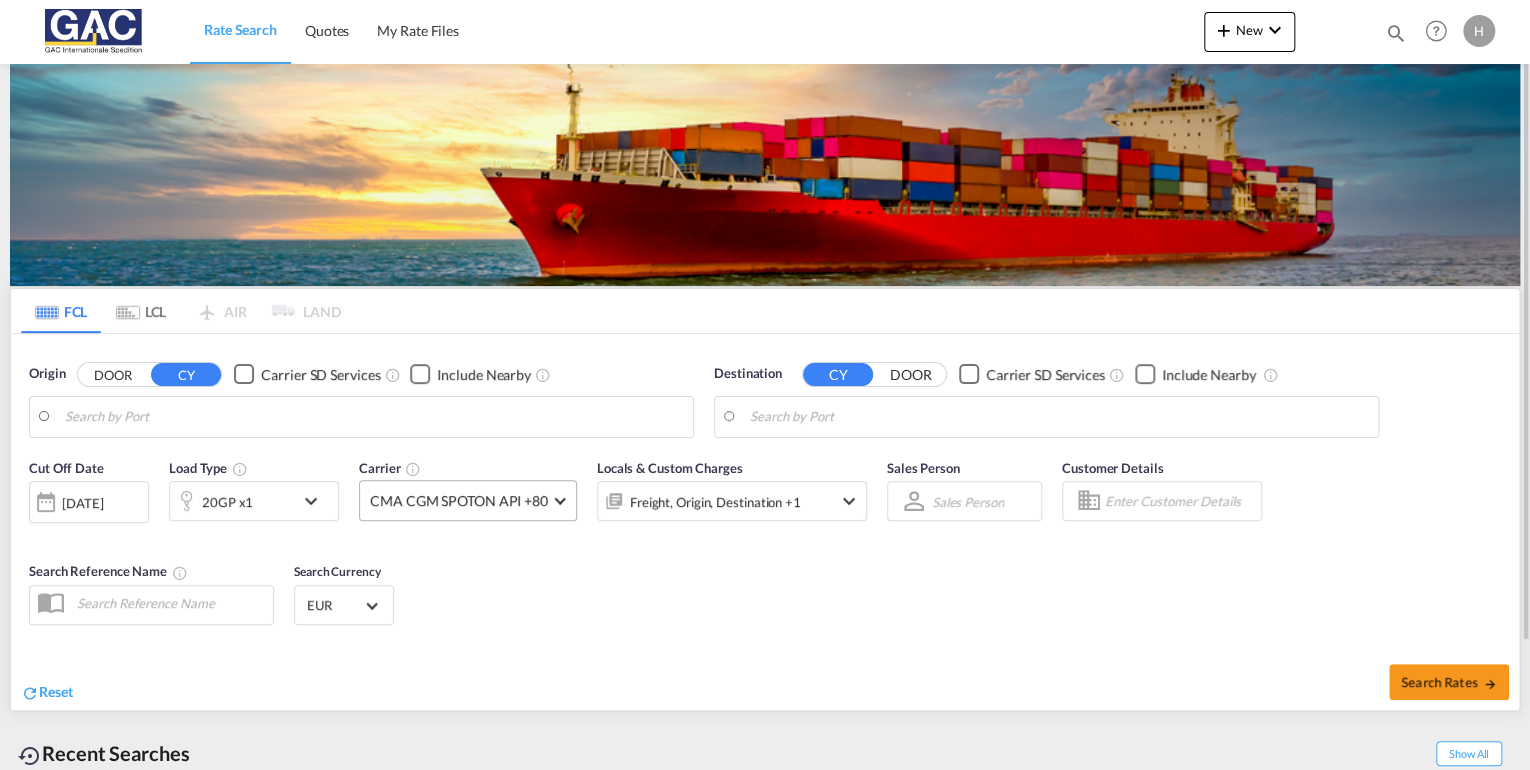 type on "[GEOGRAPHIC_DATA], DEBRV" 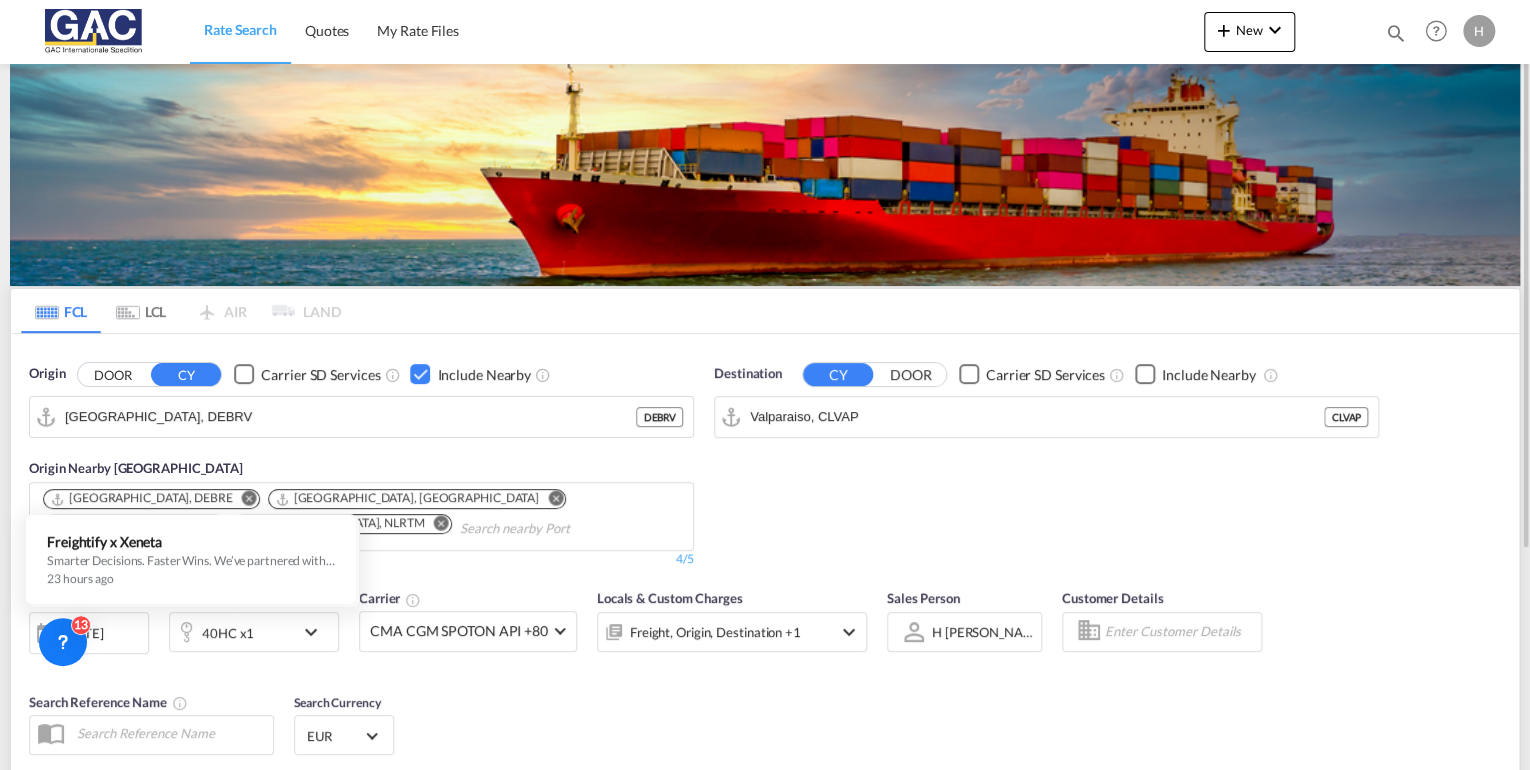 click on "40HC x1" at bounding box center [232, 632] 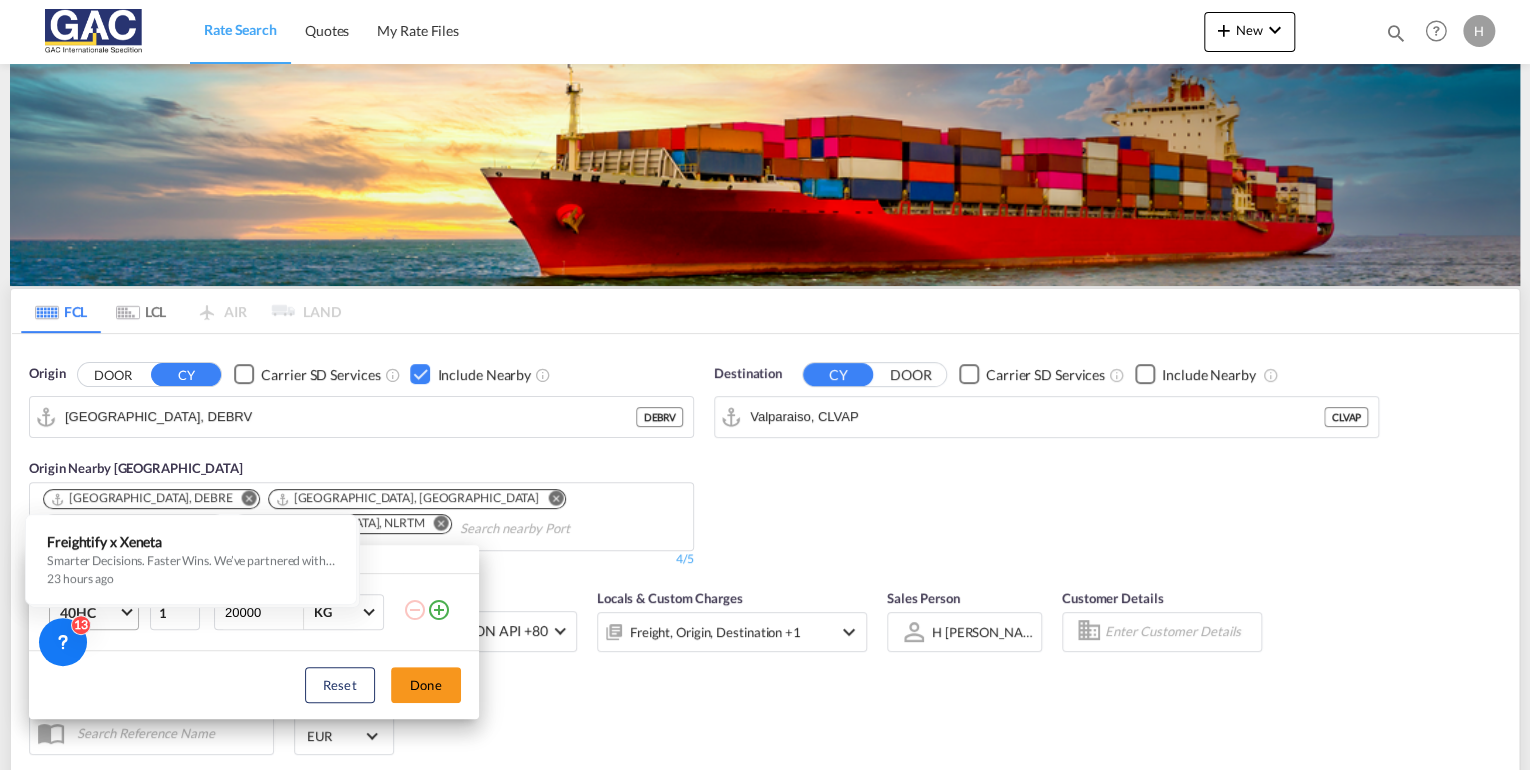 click on "40HC" at bounding box center [98, 612] 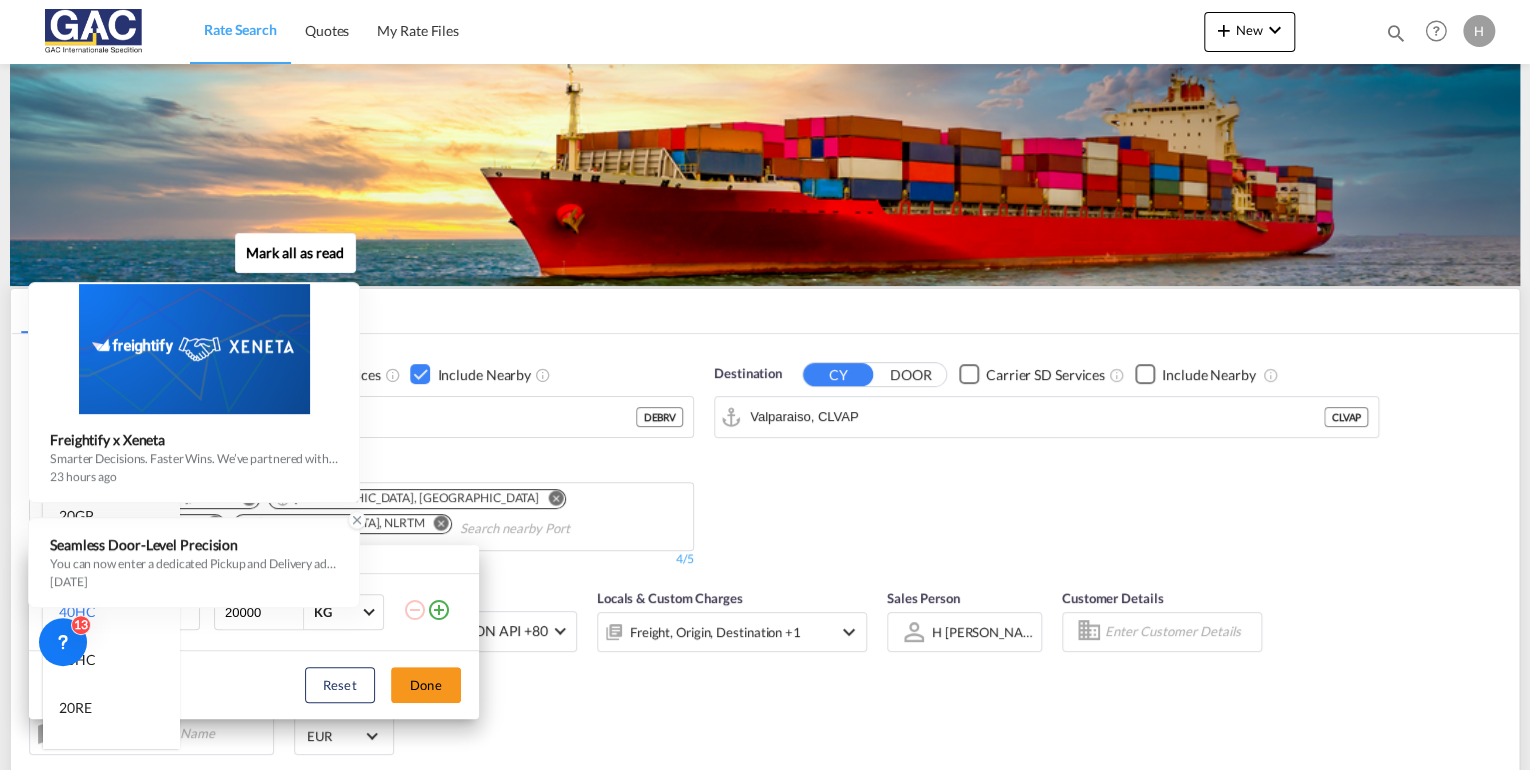 click 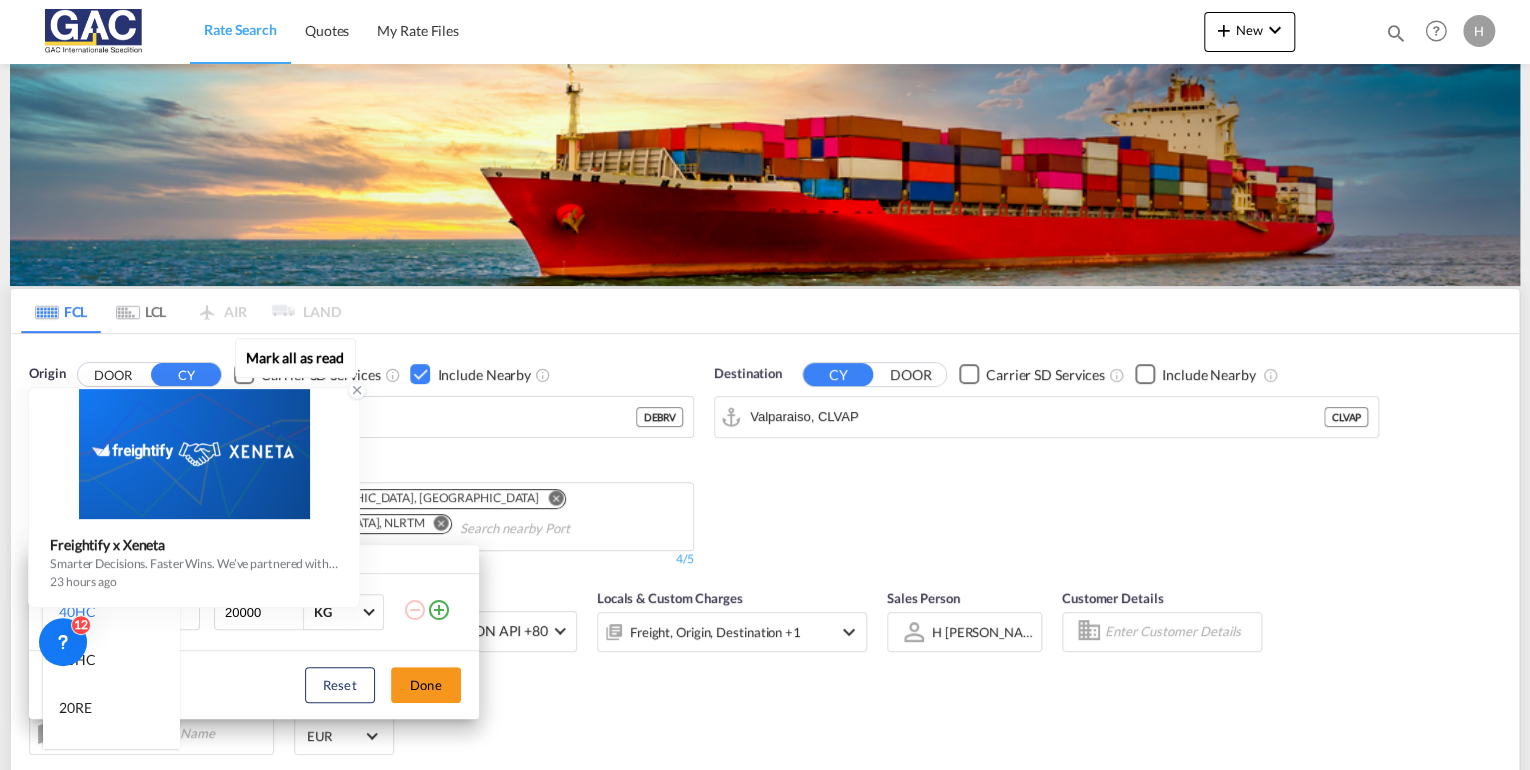 click 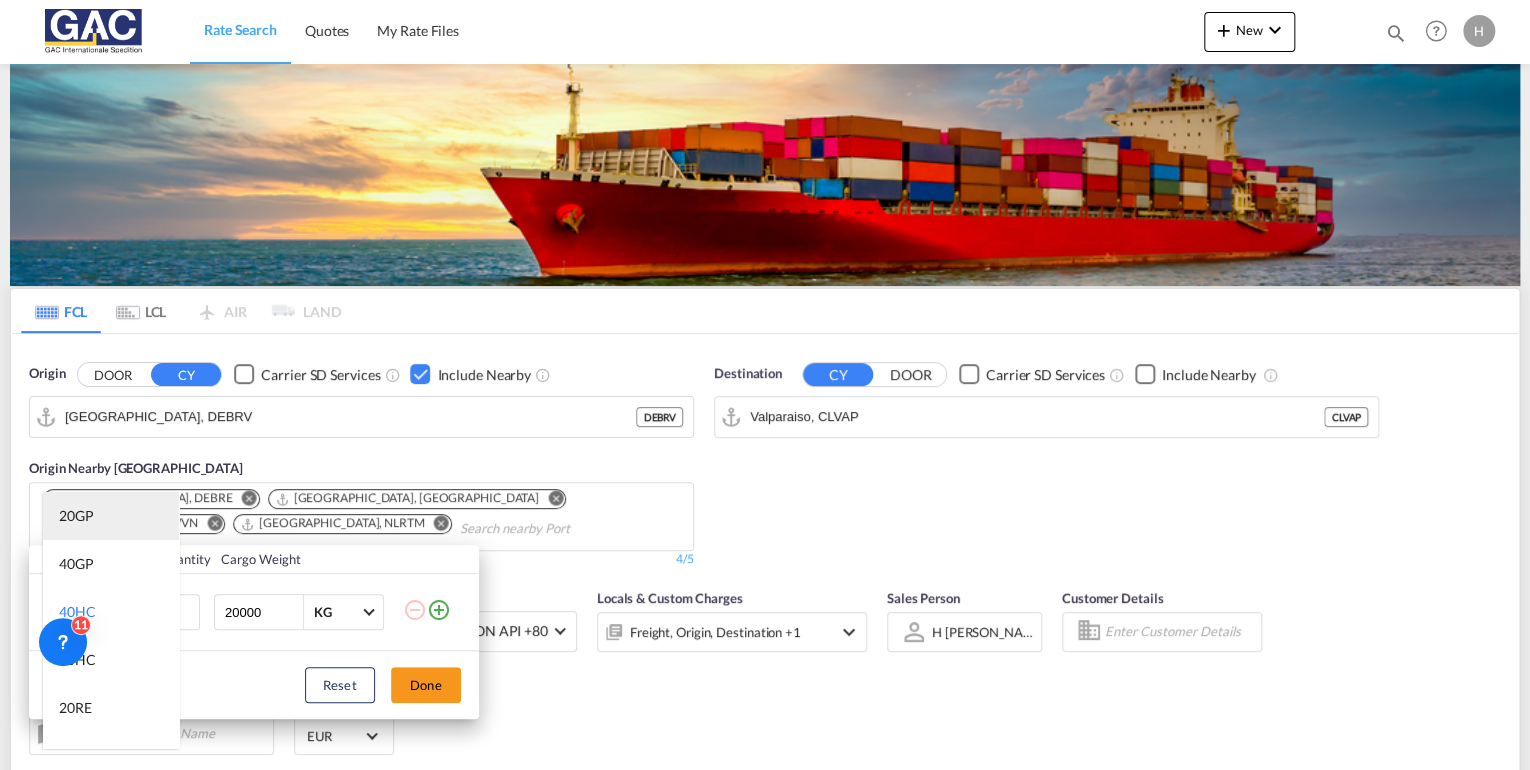 click on "20GP" at bounding box center [111, 516] 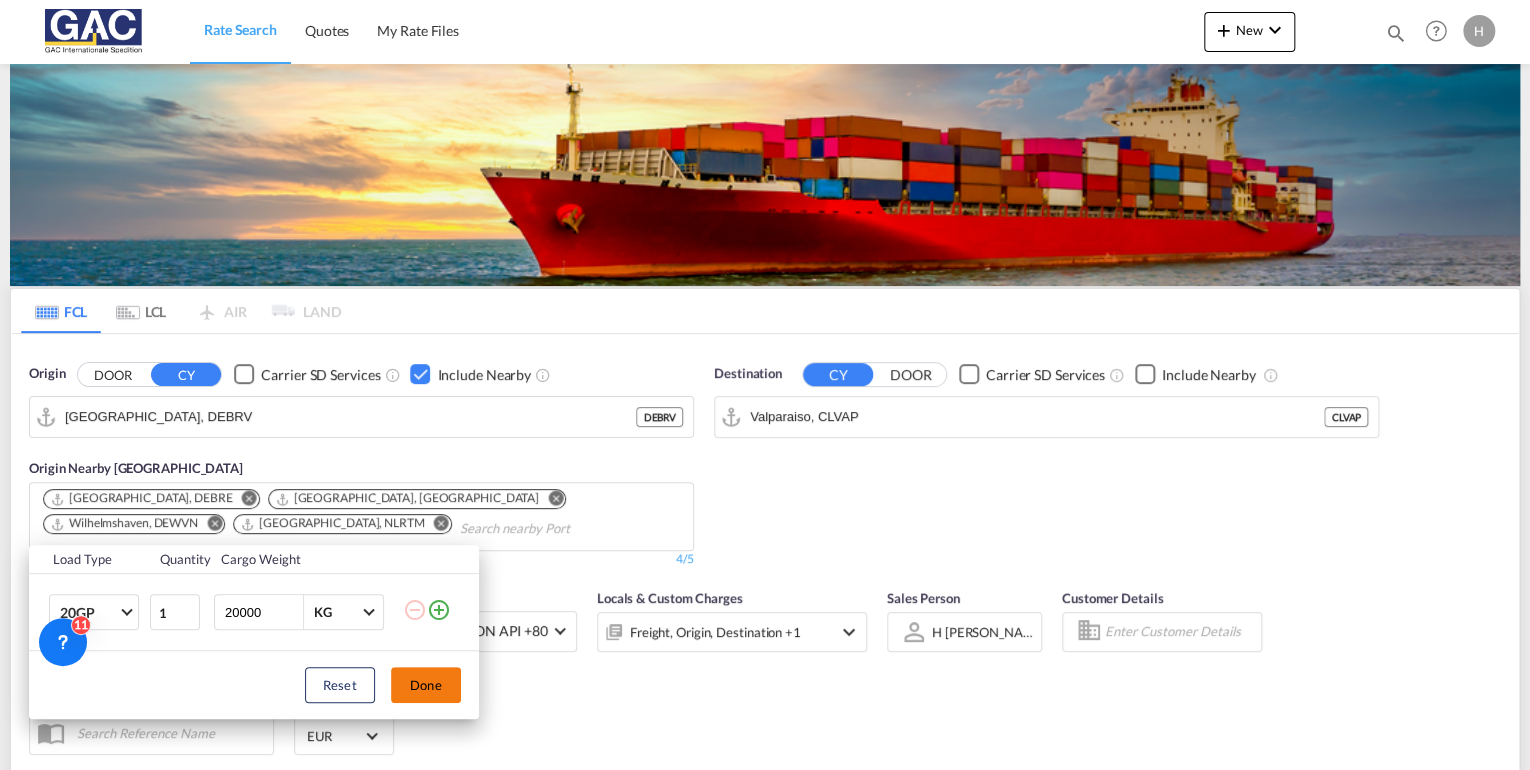 click on "Done" at bounding box center [426, 685] 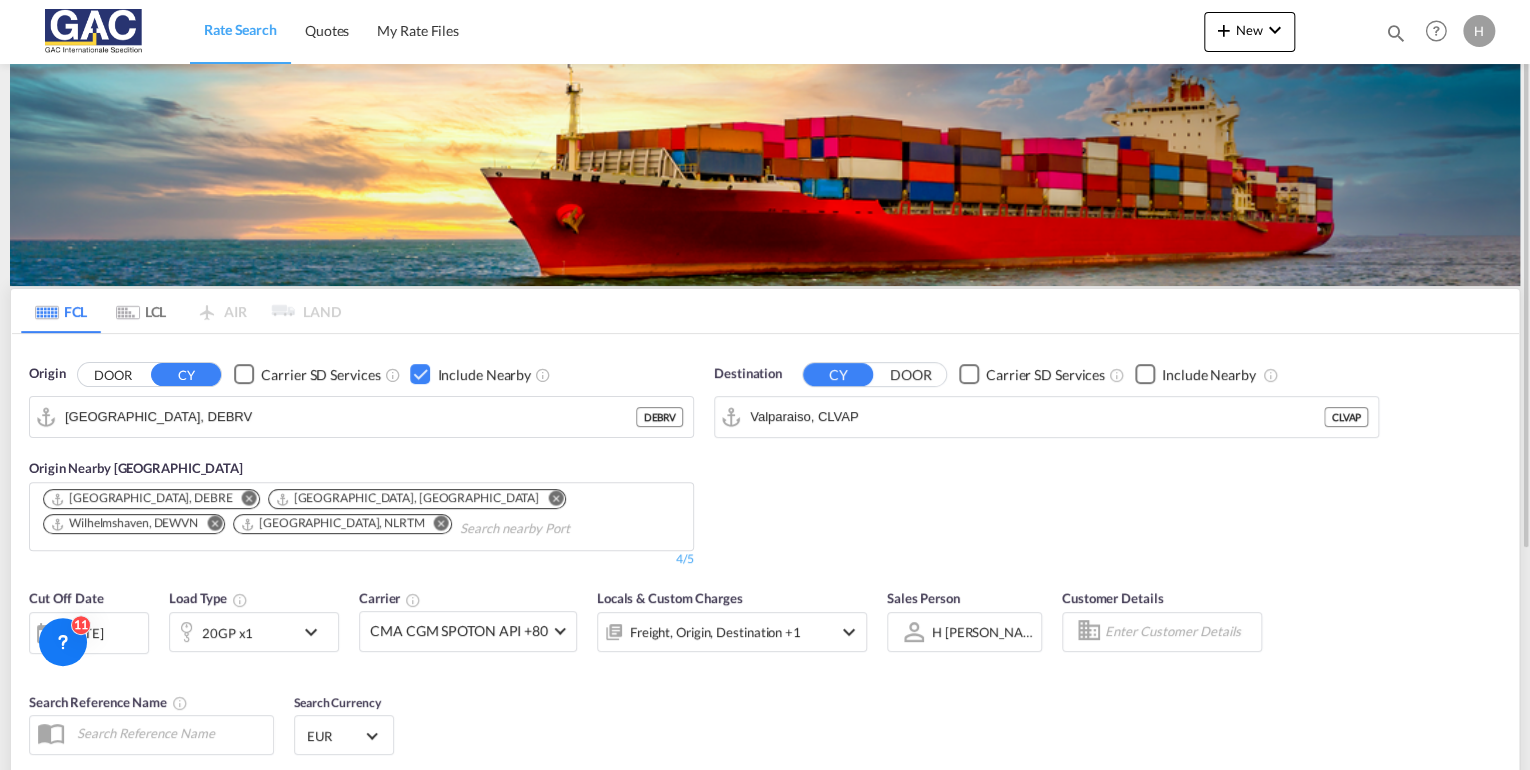 click at bounding box center [1145, 374] 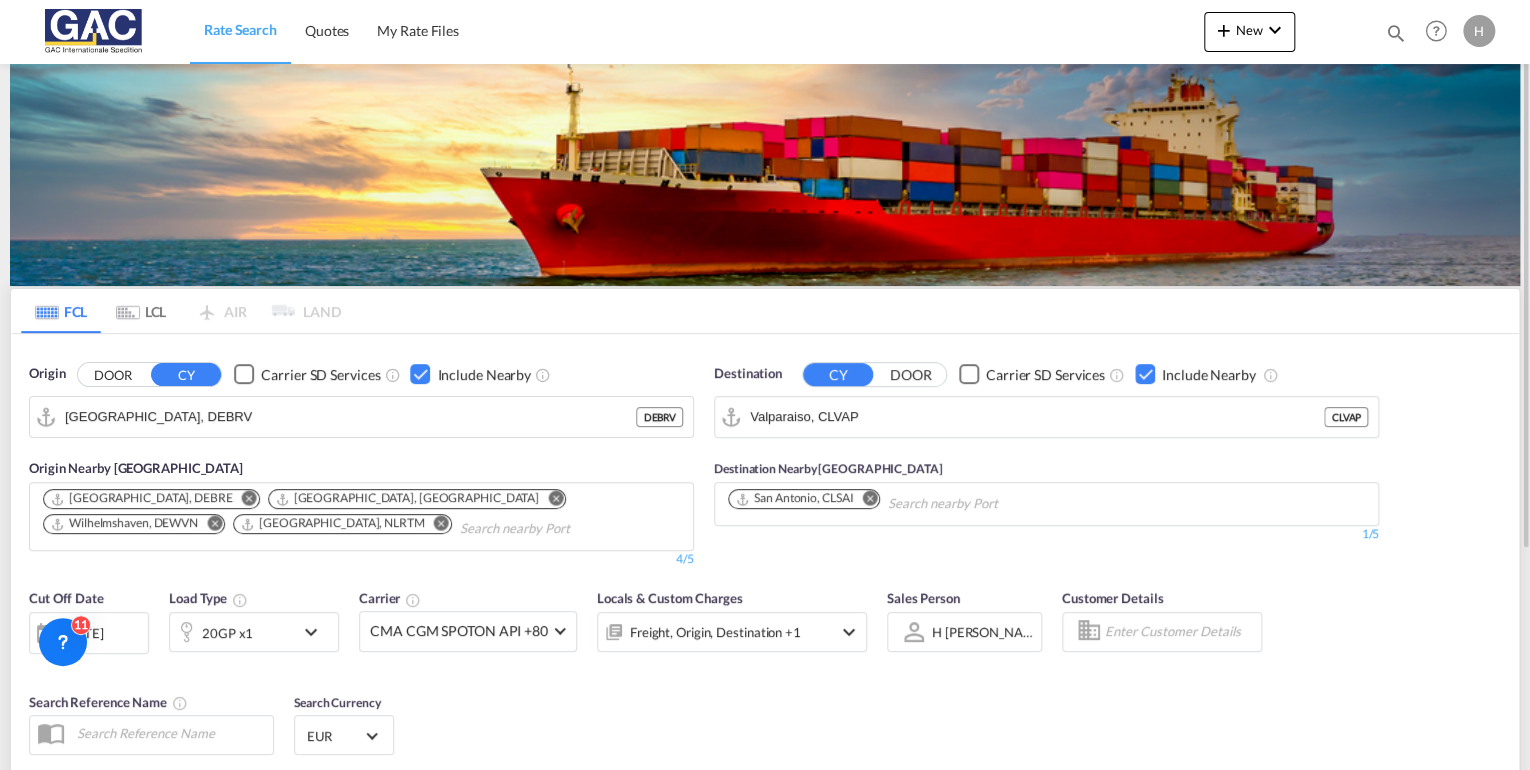 scroll, scrollTop: 310, scrollLeft: 0, axis: vertical 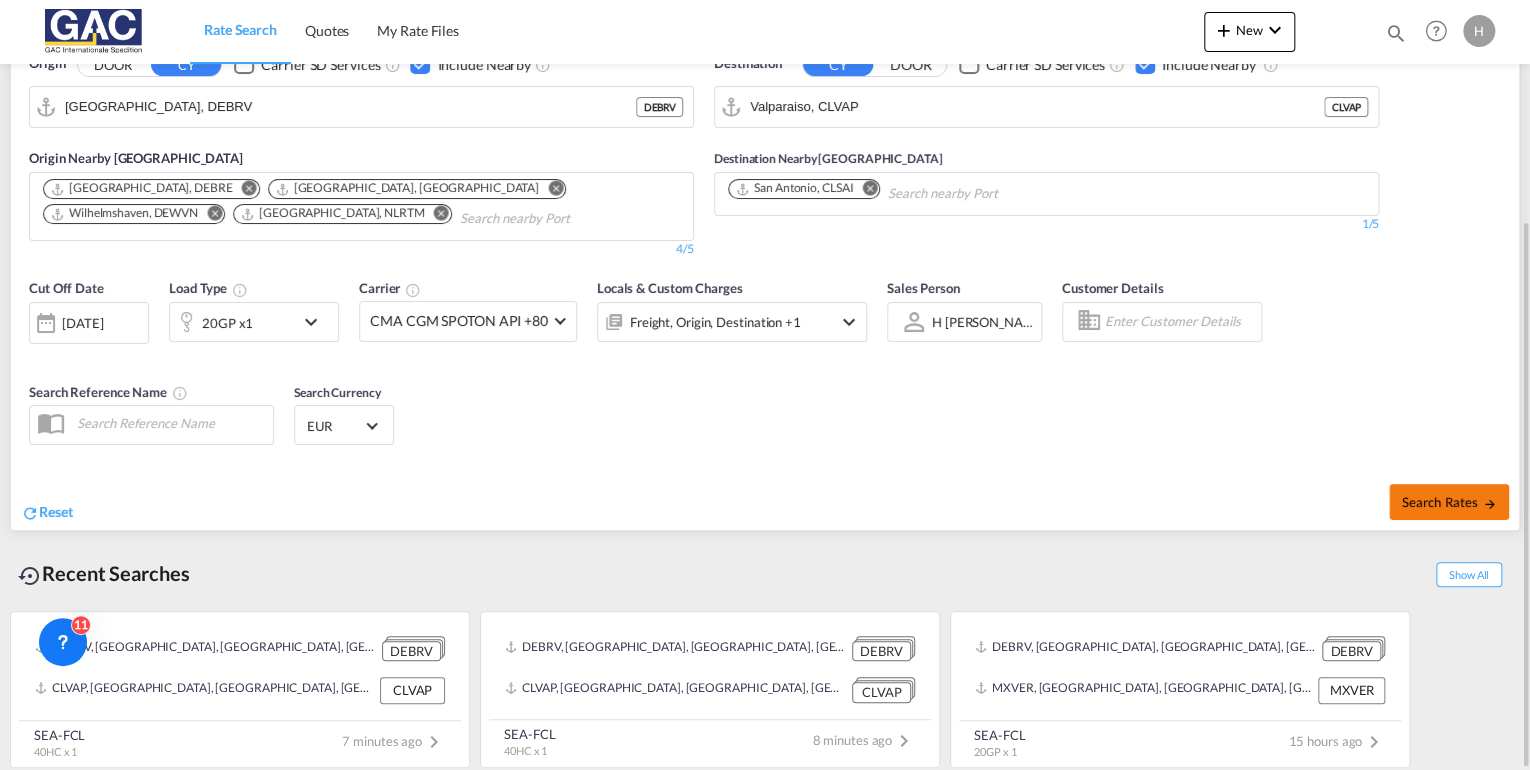 click on "Search Rates" at bounding box center (1449, 502) 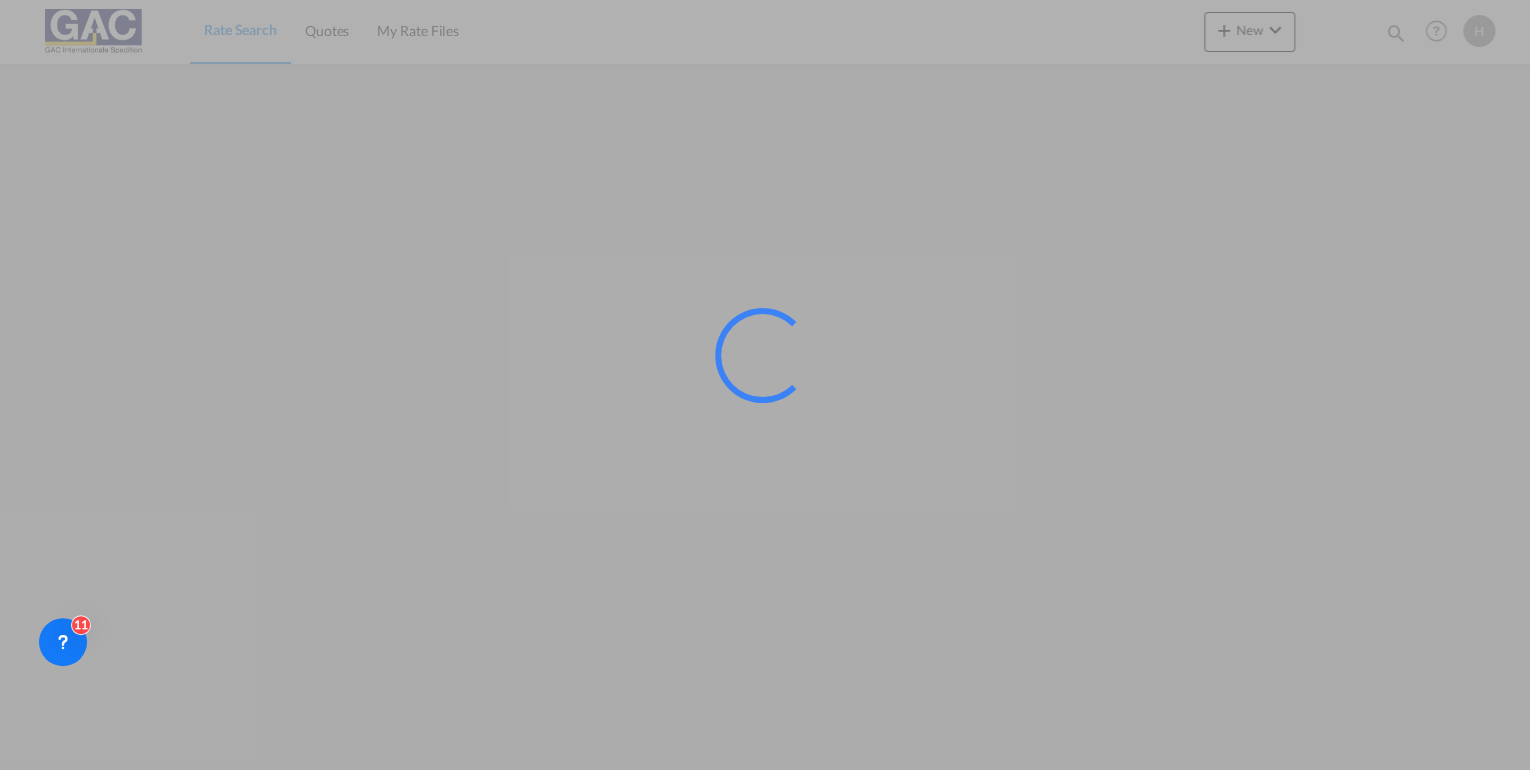 scroll, scrollTop: 0, scrollLeft: 0, axis: both 